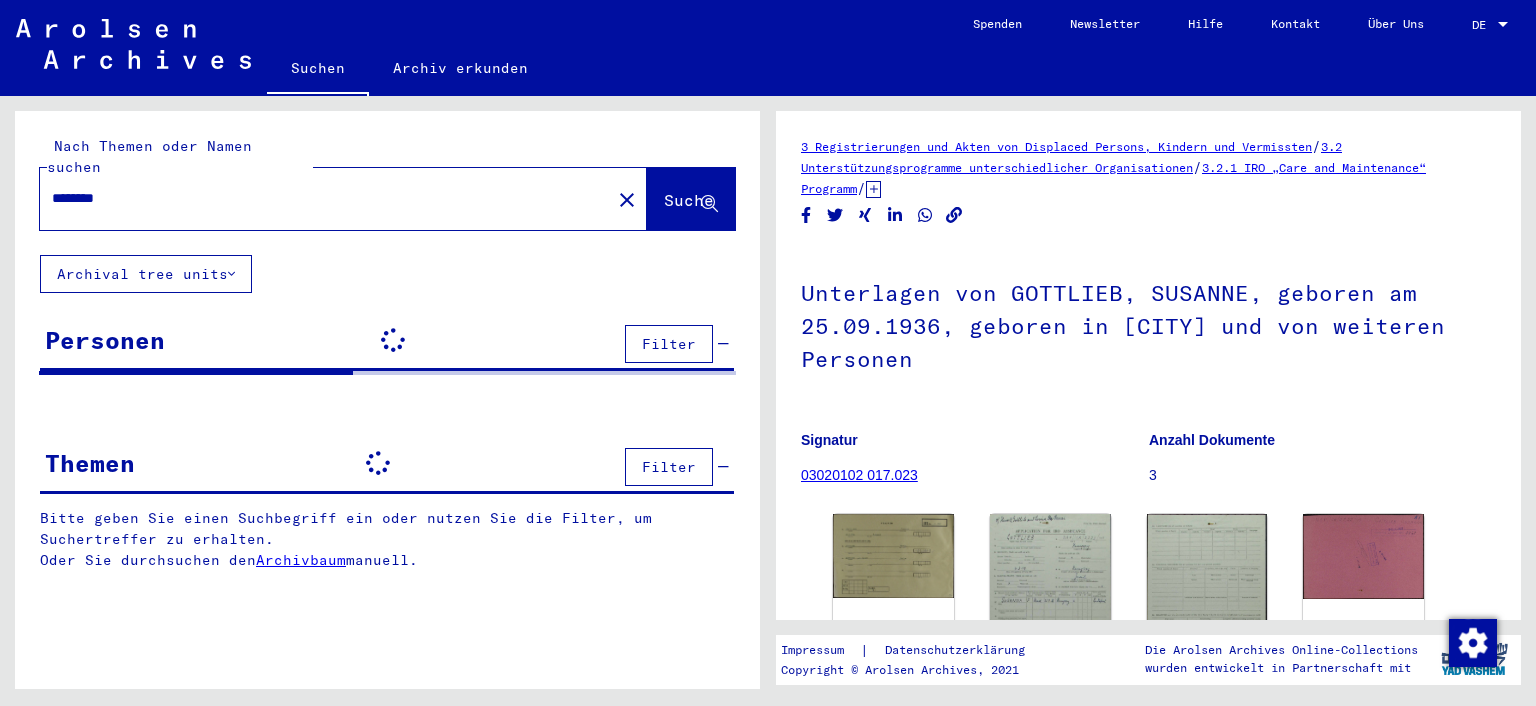 scroll, scrollTop: 0, scrollLeft: 0, axis: both 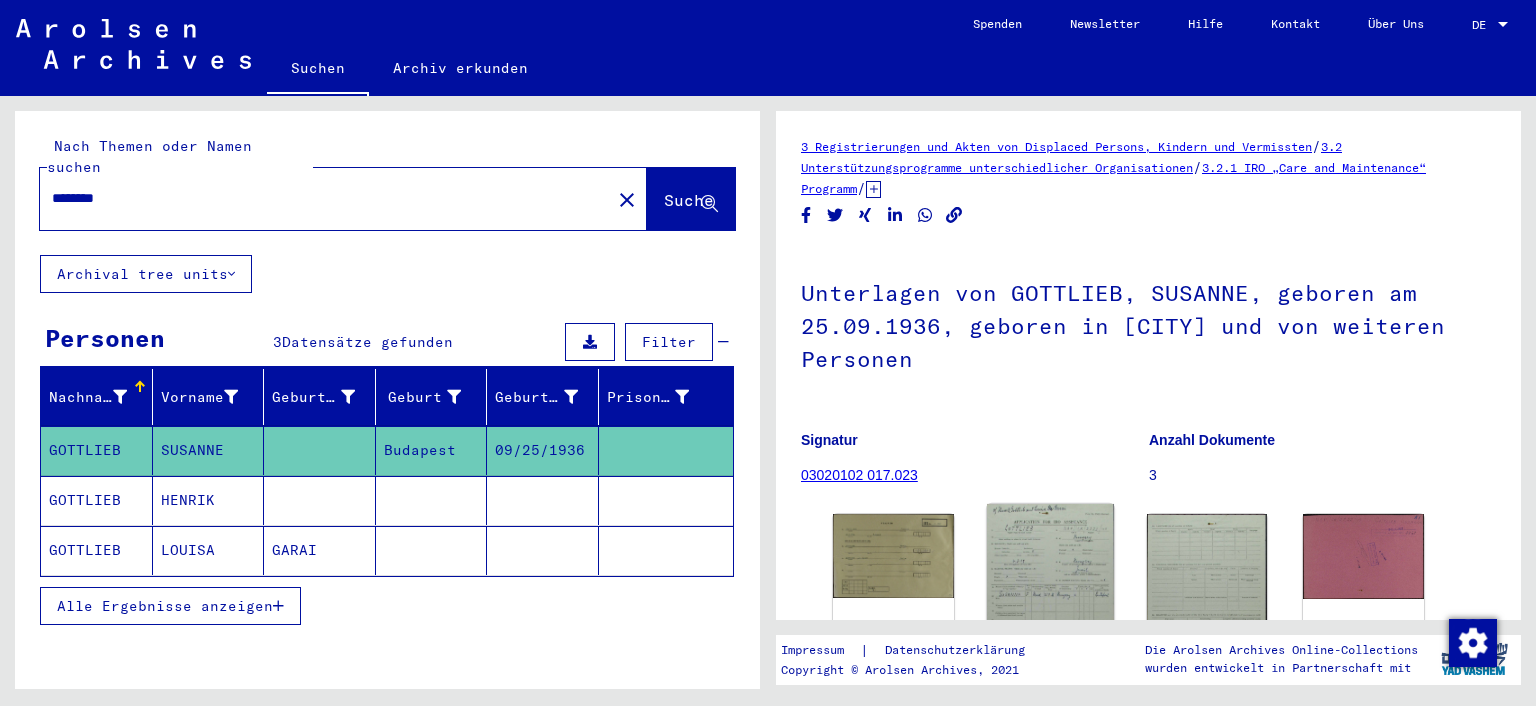 click 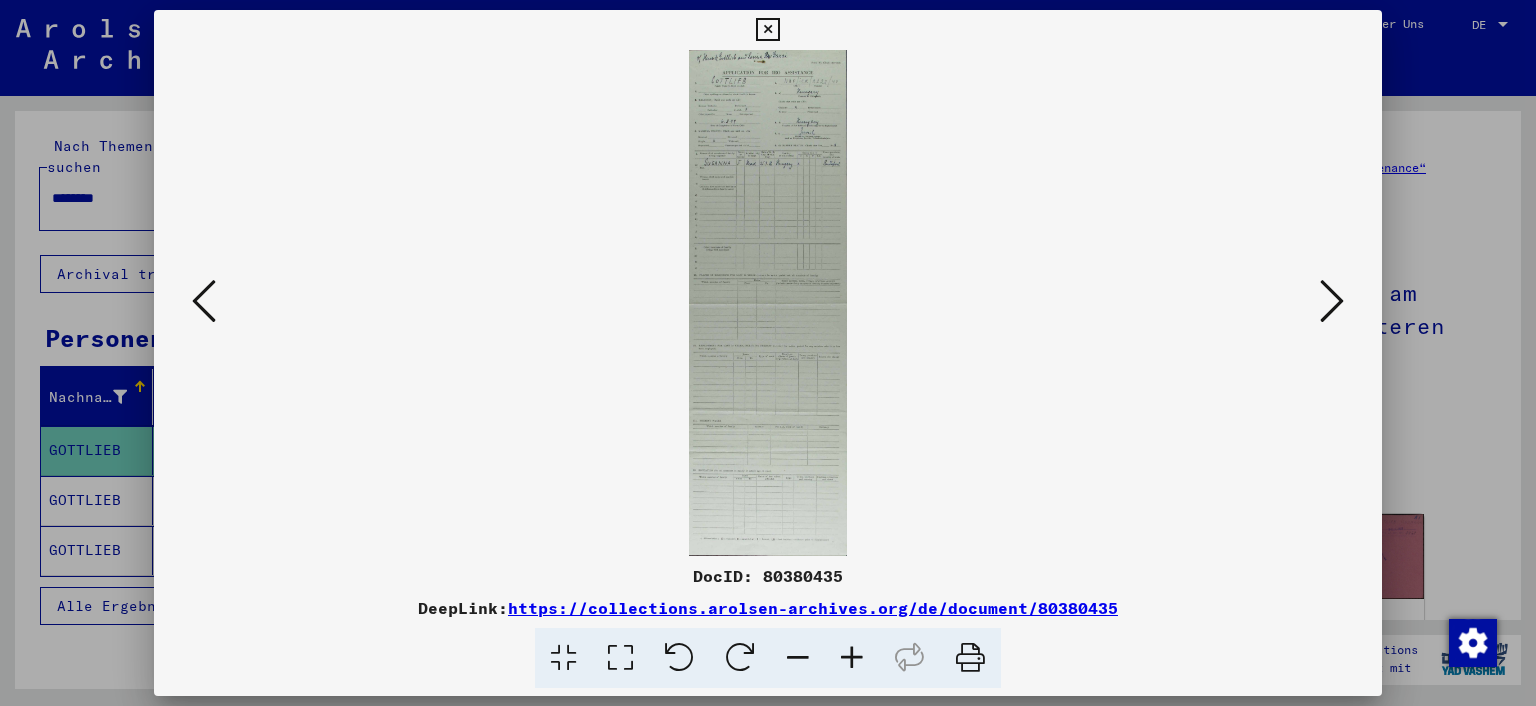 click at bounding box center [852, 658] 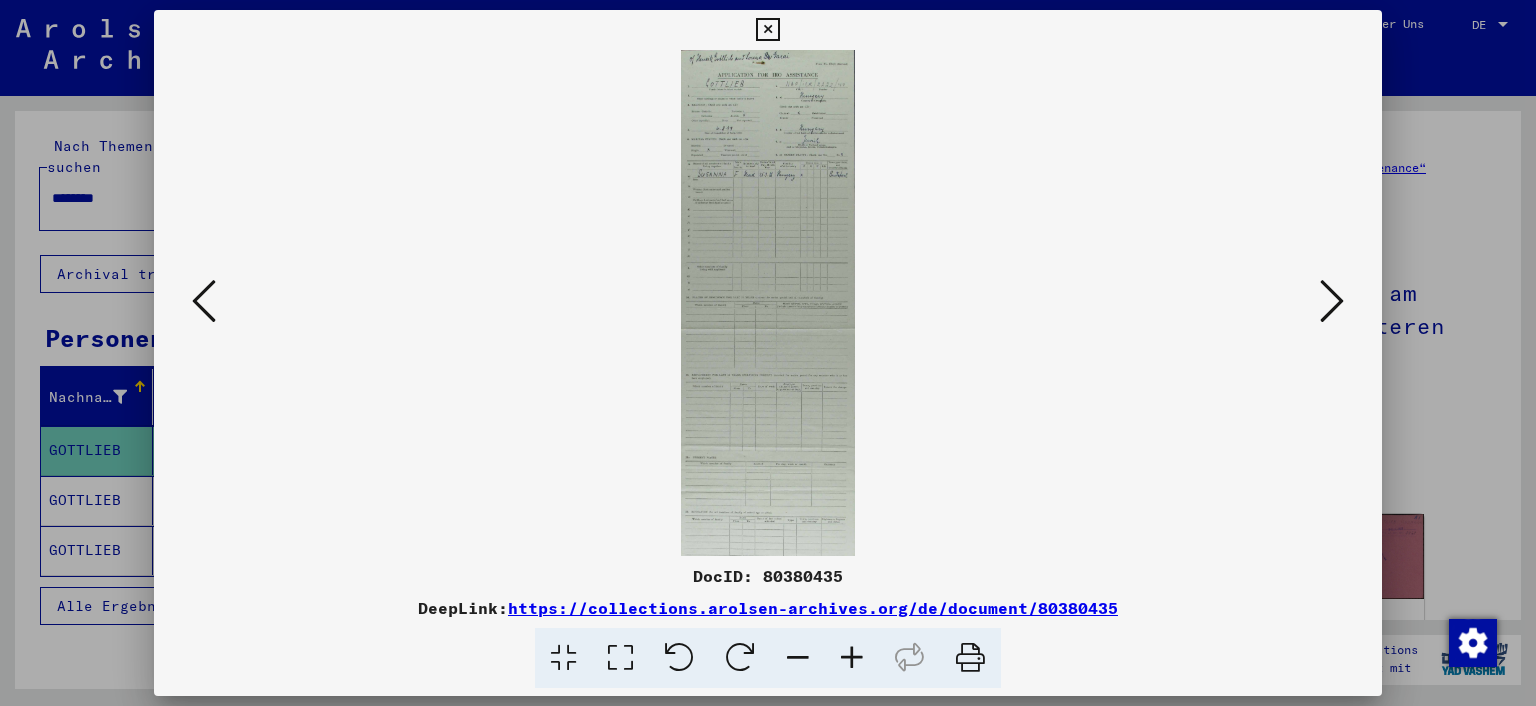 click at bounding box center [852, 658] 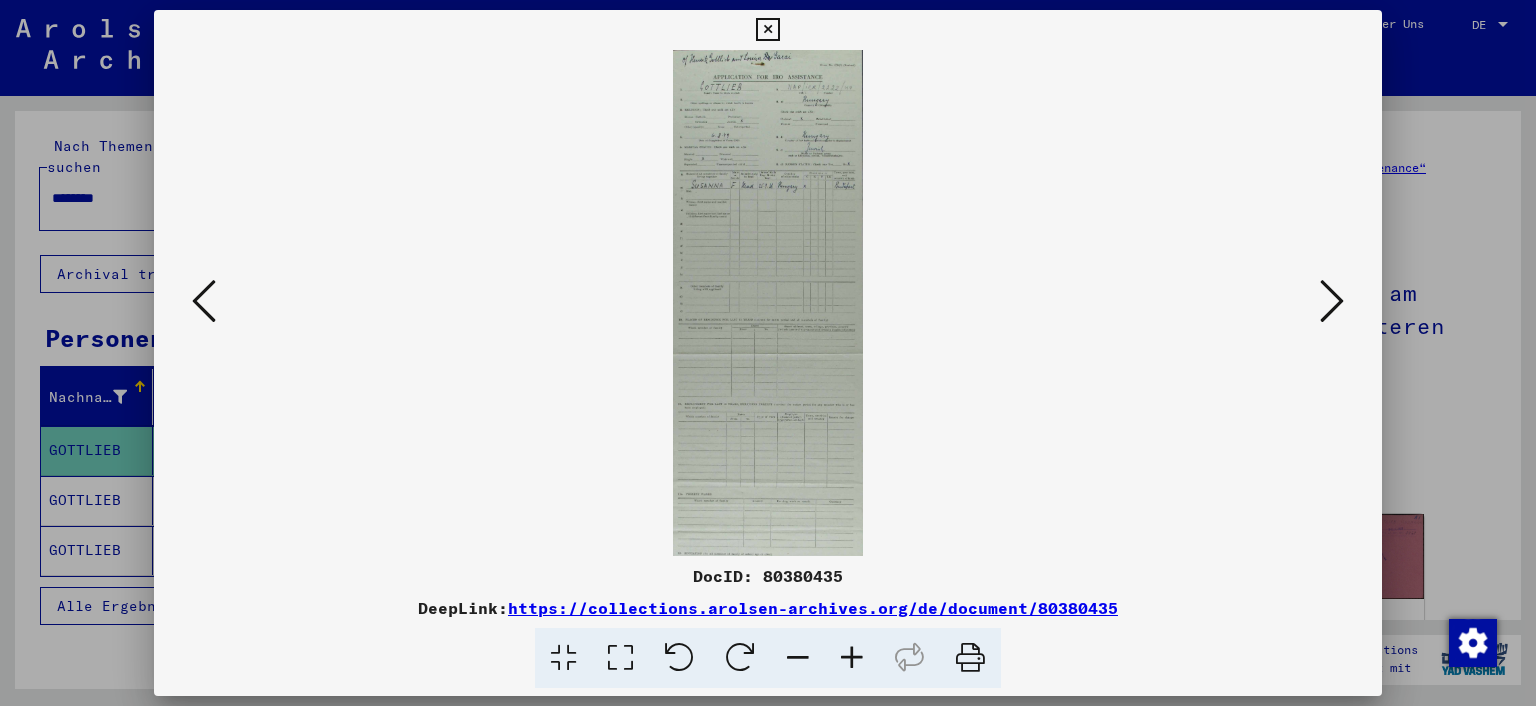 click at bounding box center [852, 658] 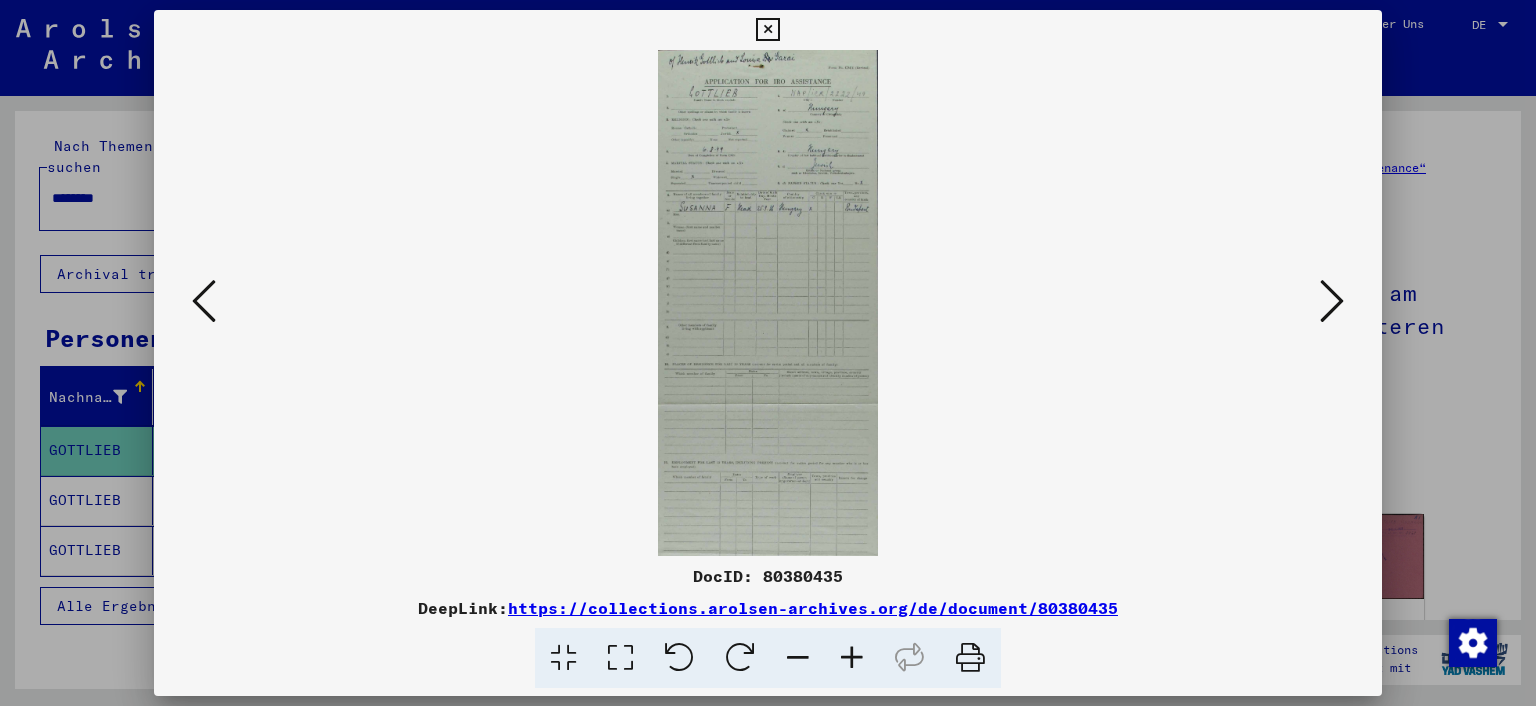 click at bounding box center (852, 658) 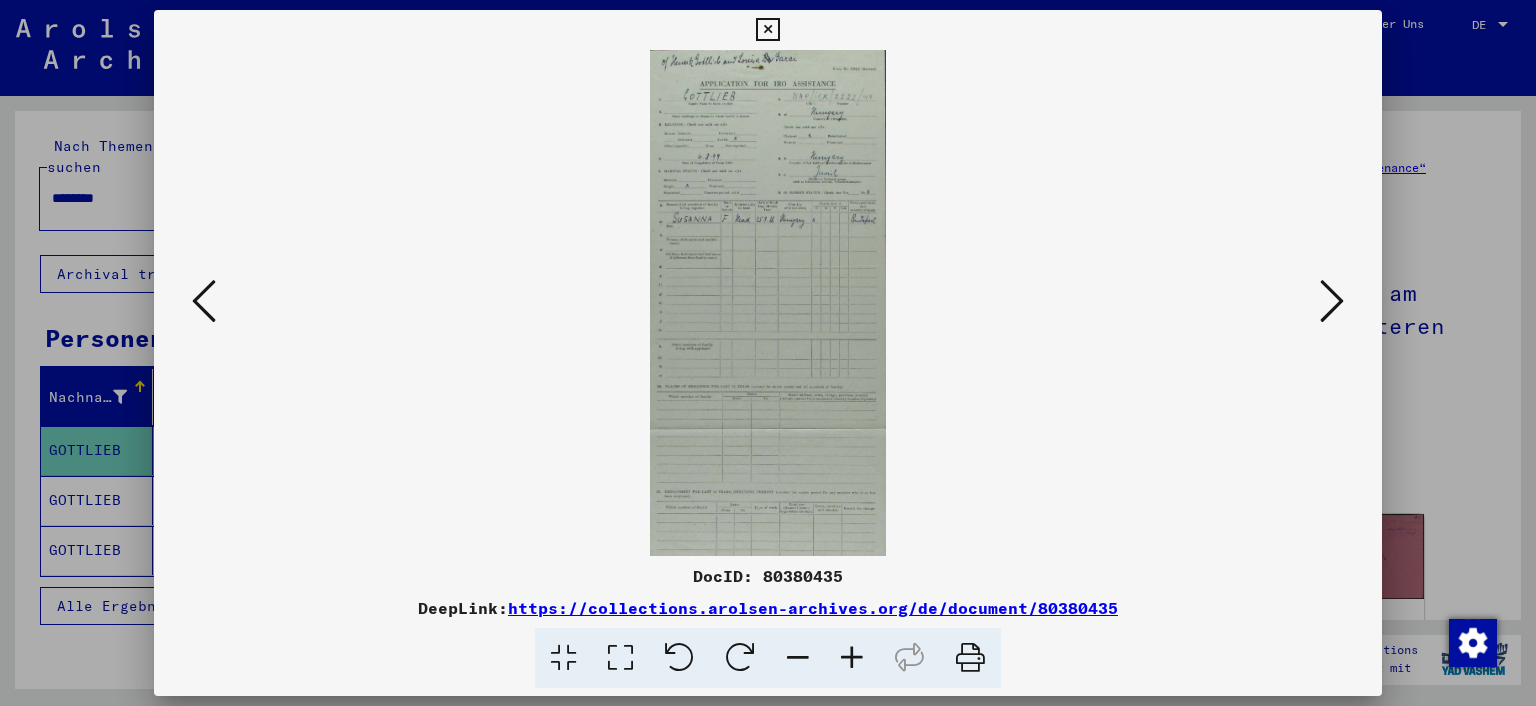 click at bounding box center (852, 658) 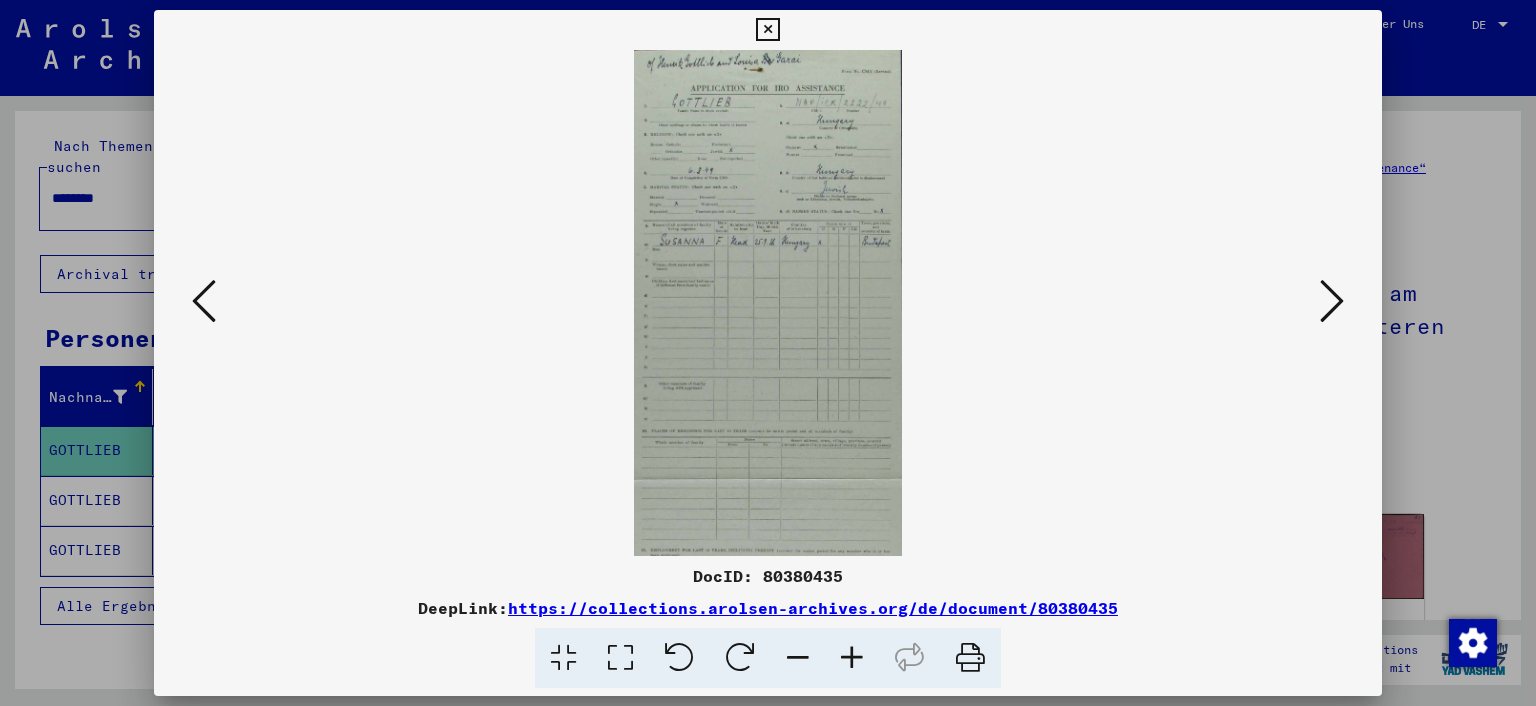 click at bounding box center (852, 658) 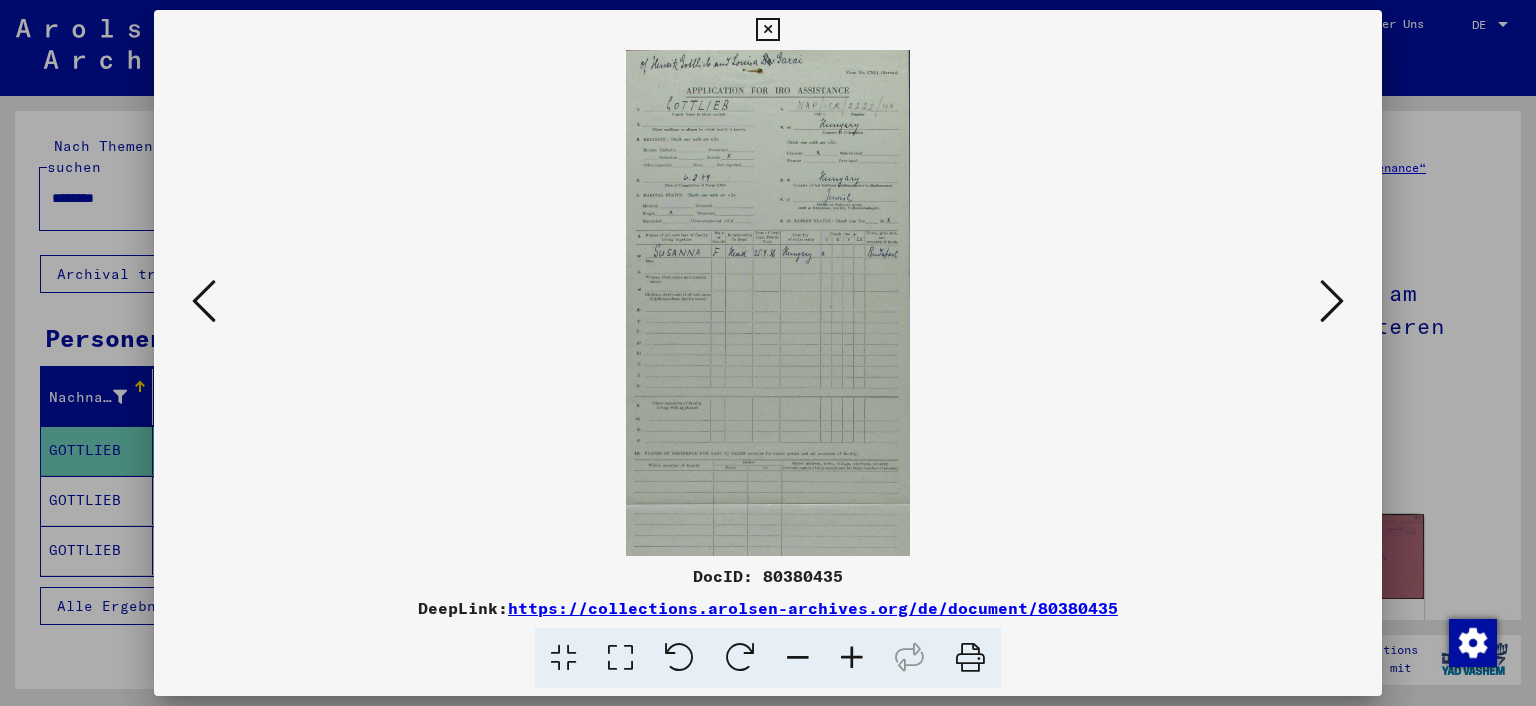 click at bounding box center (852, 658) 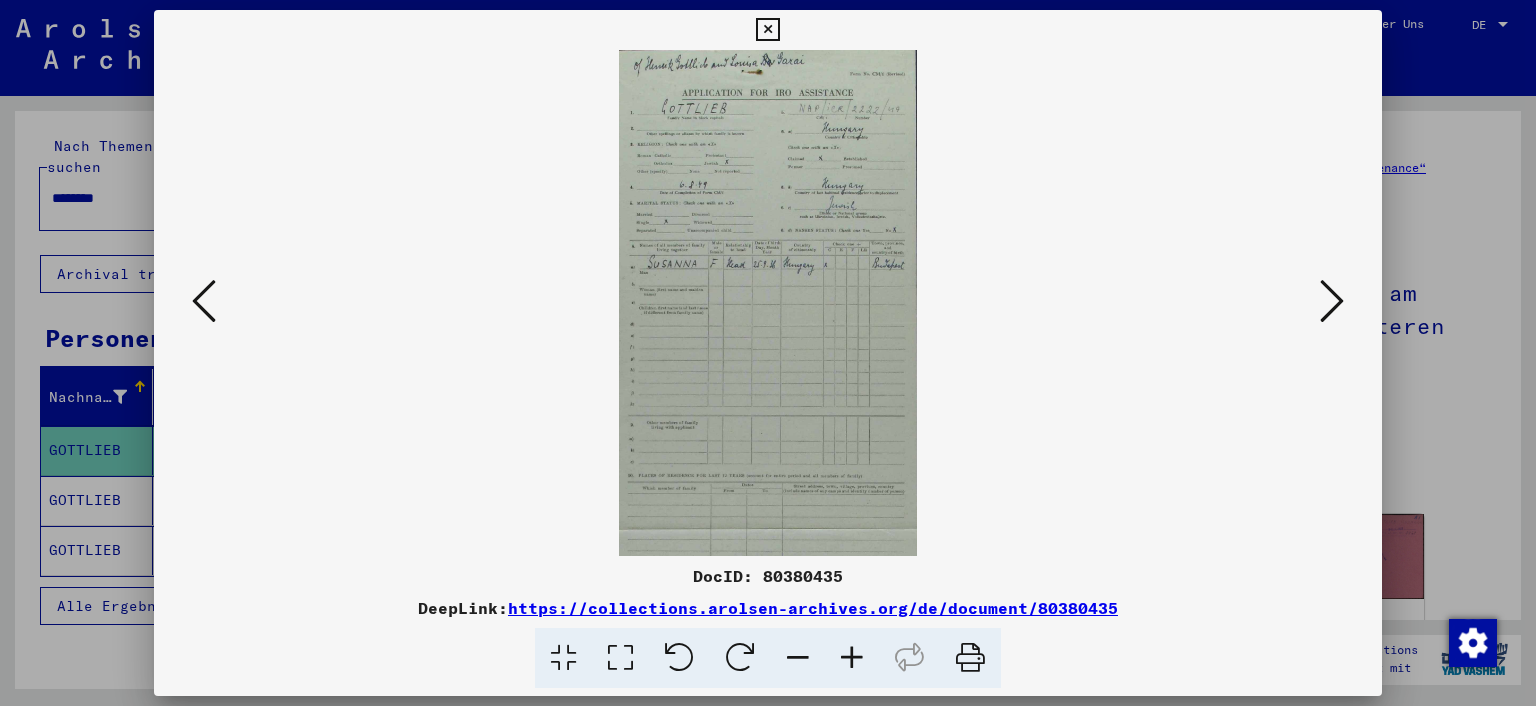 click at bounding box center [852, 658] 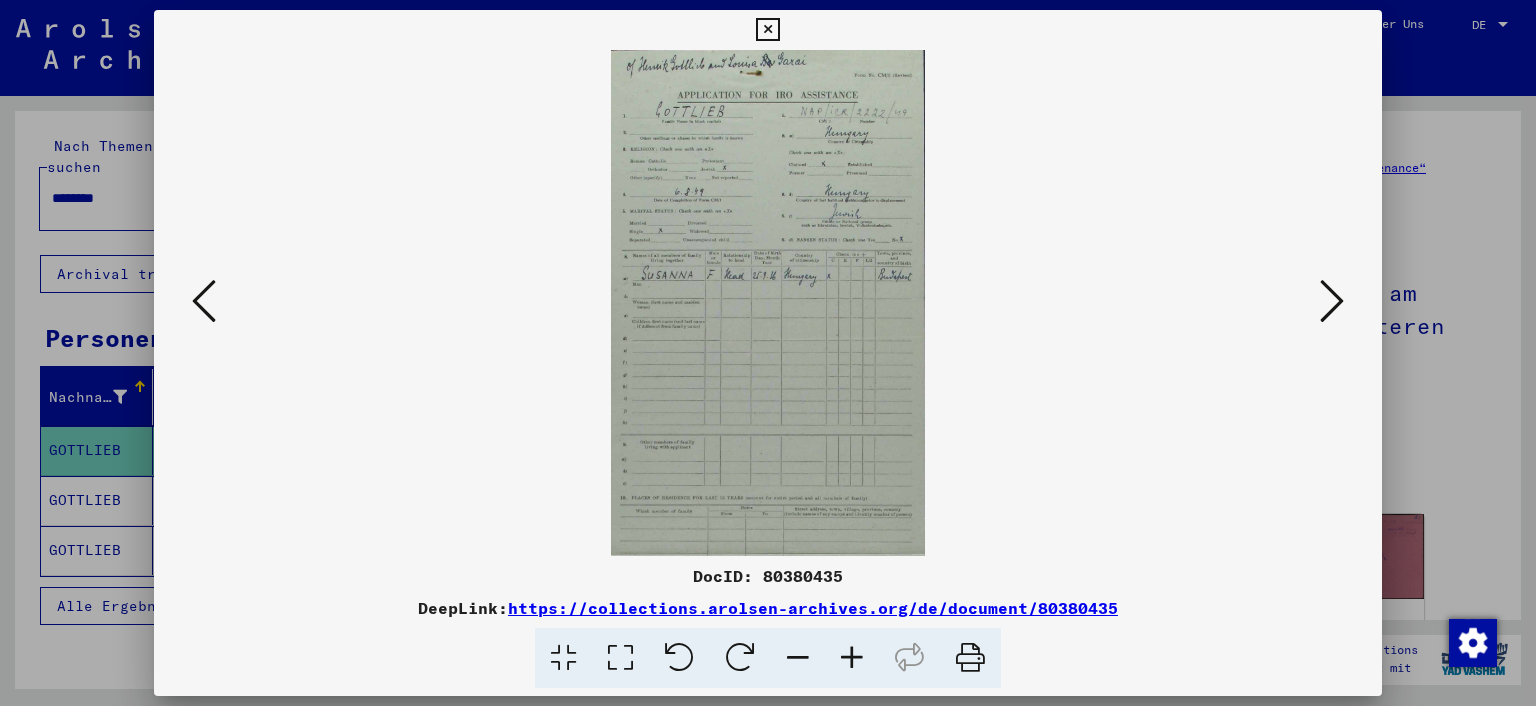 click at bounding box center (852, 658) 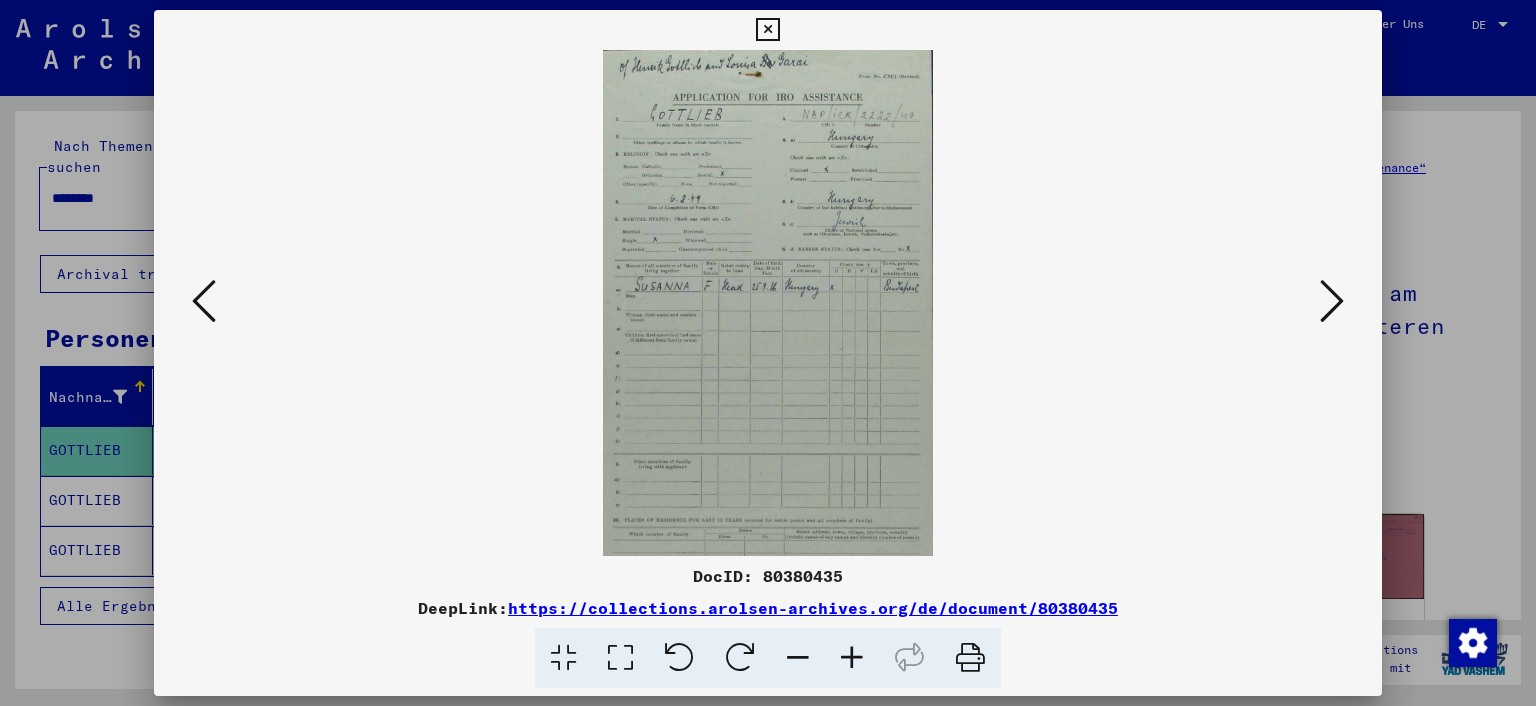 click at bounding box center [852, 658] 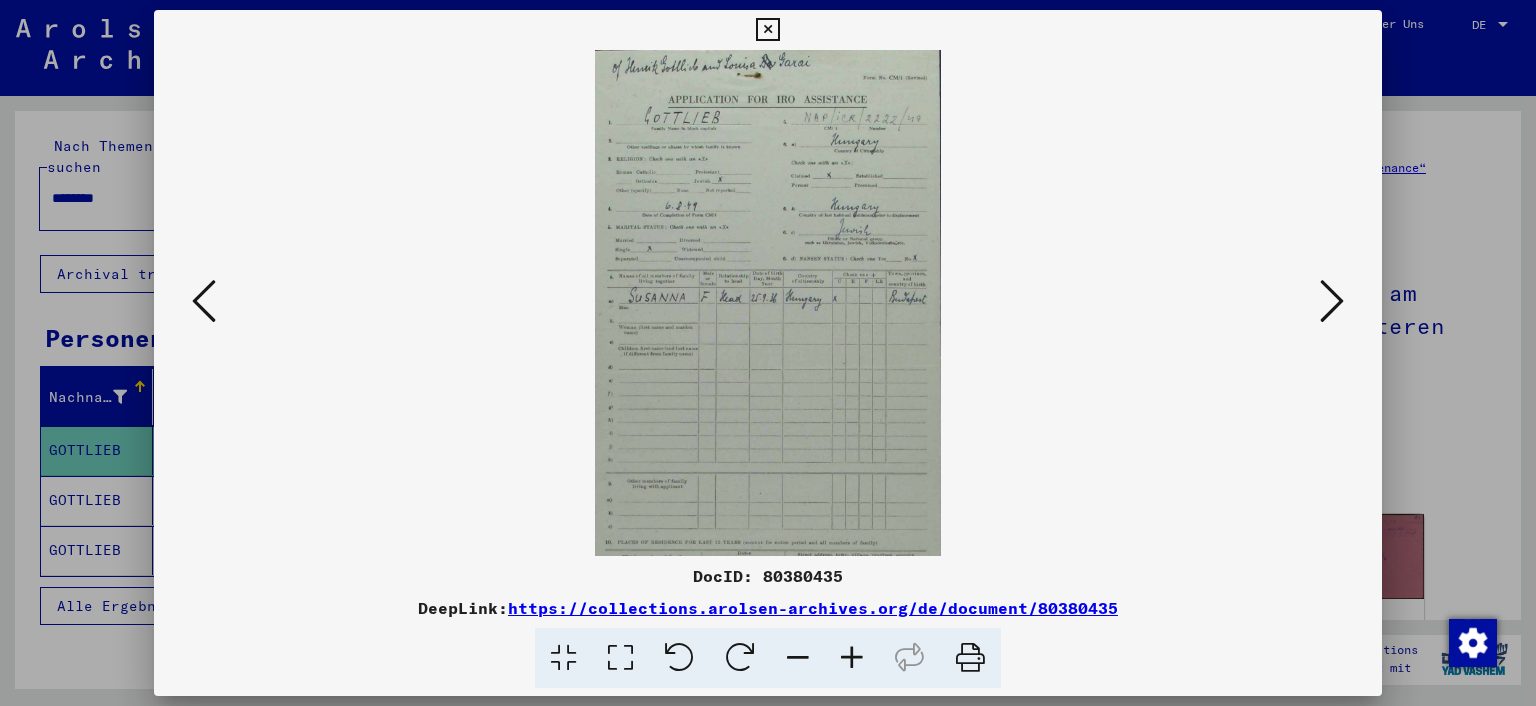 click at bounding box center (852, 658) 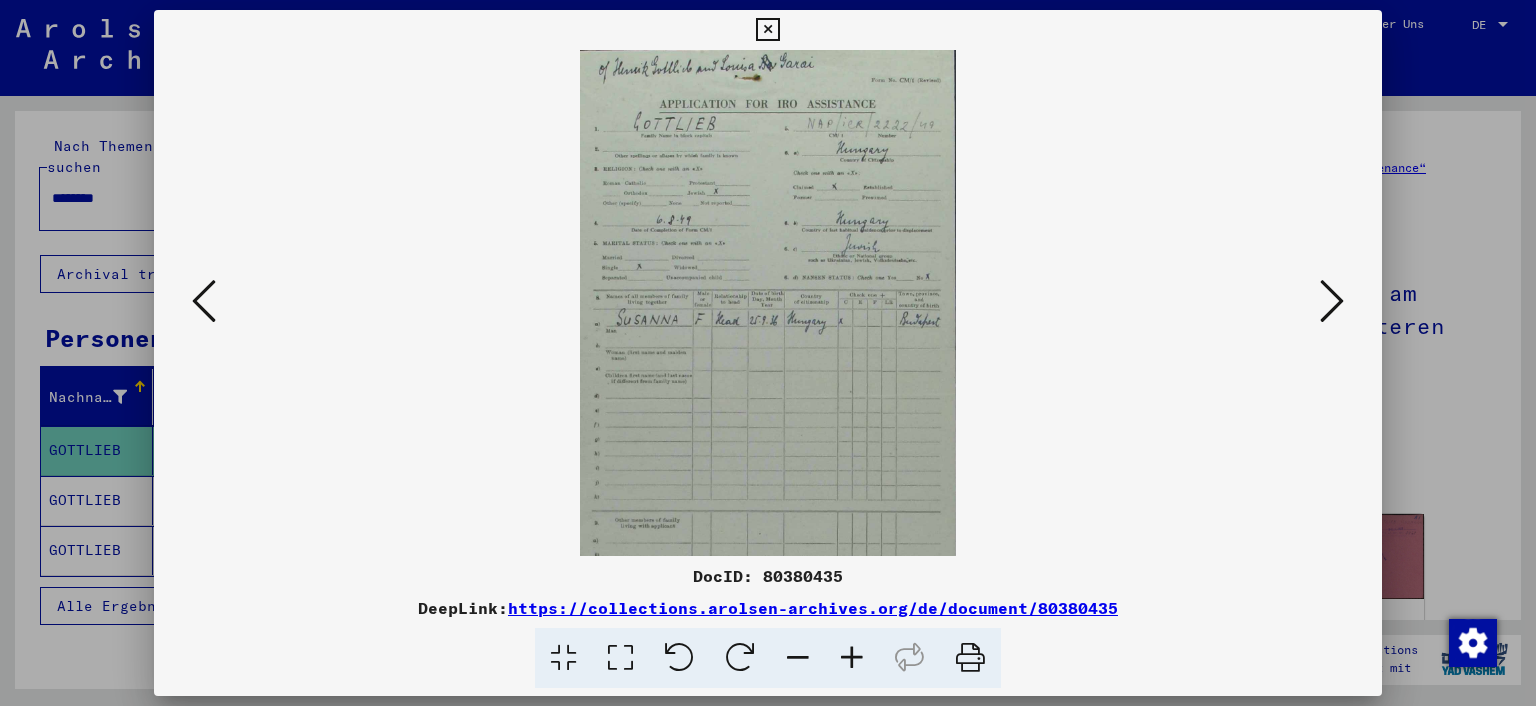 click at bounding box center (852, 658) 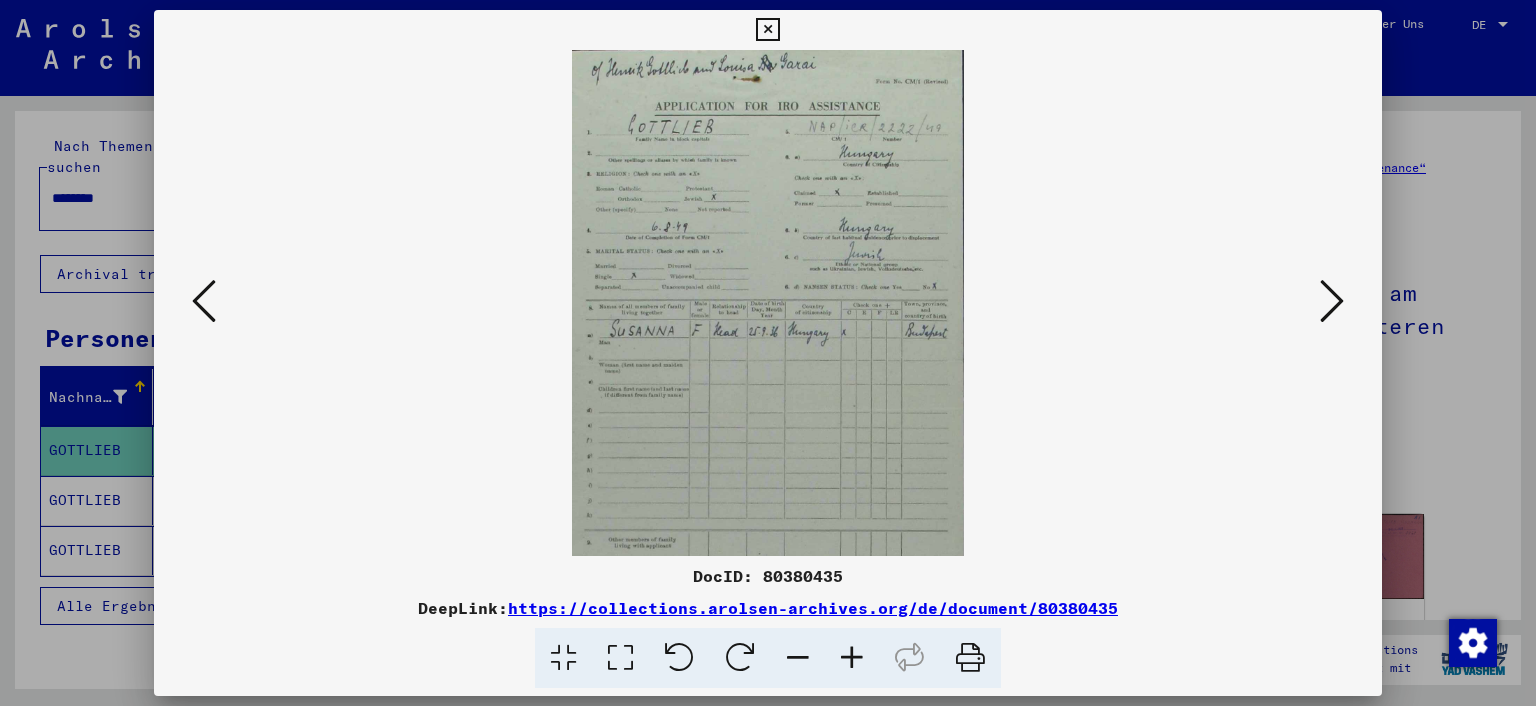 click at bounding box center (852, 658) 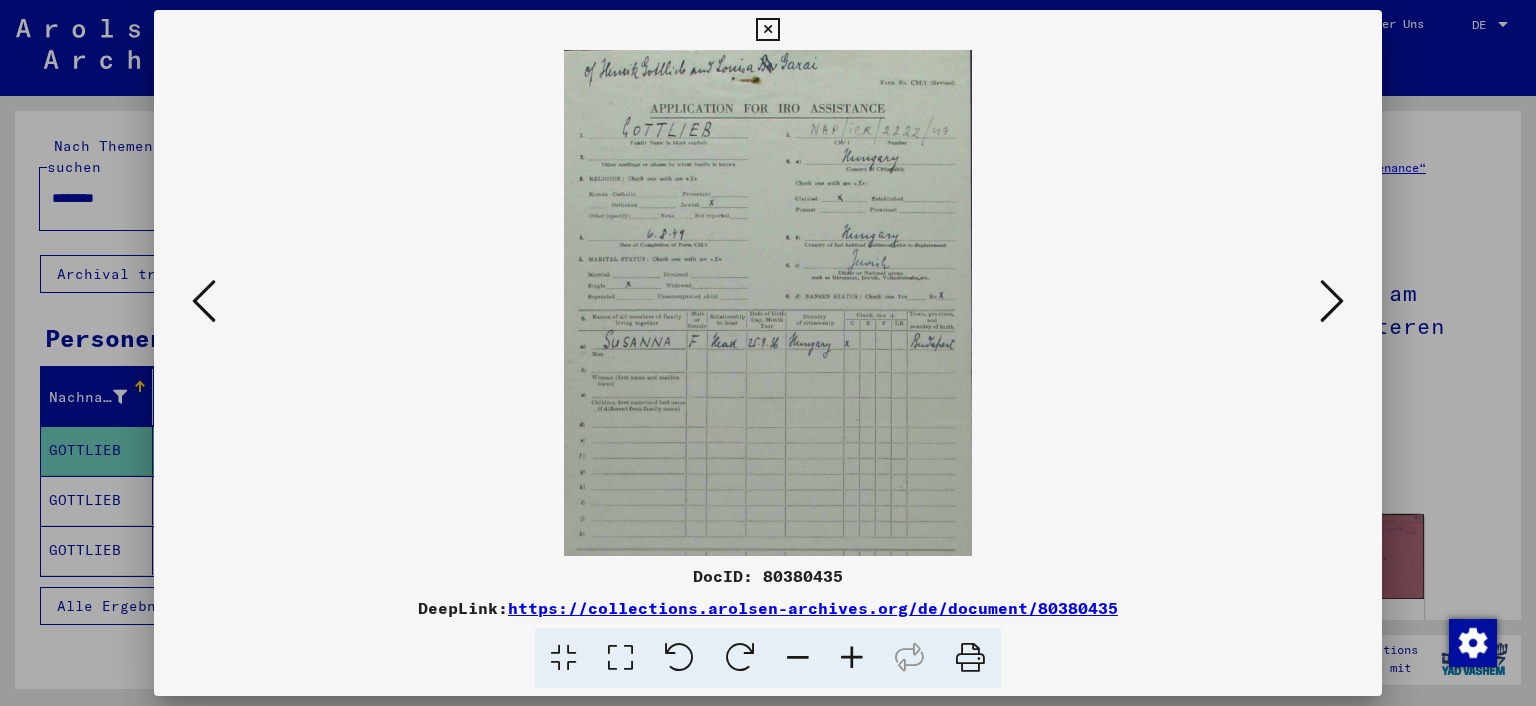 click at bounding box center [852, 658] 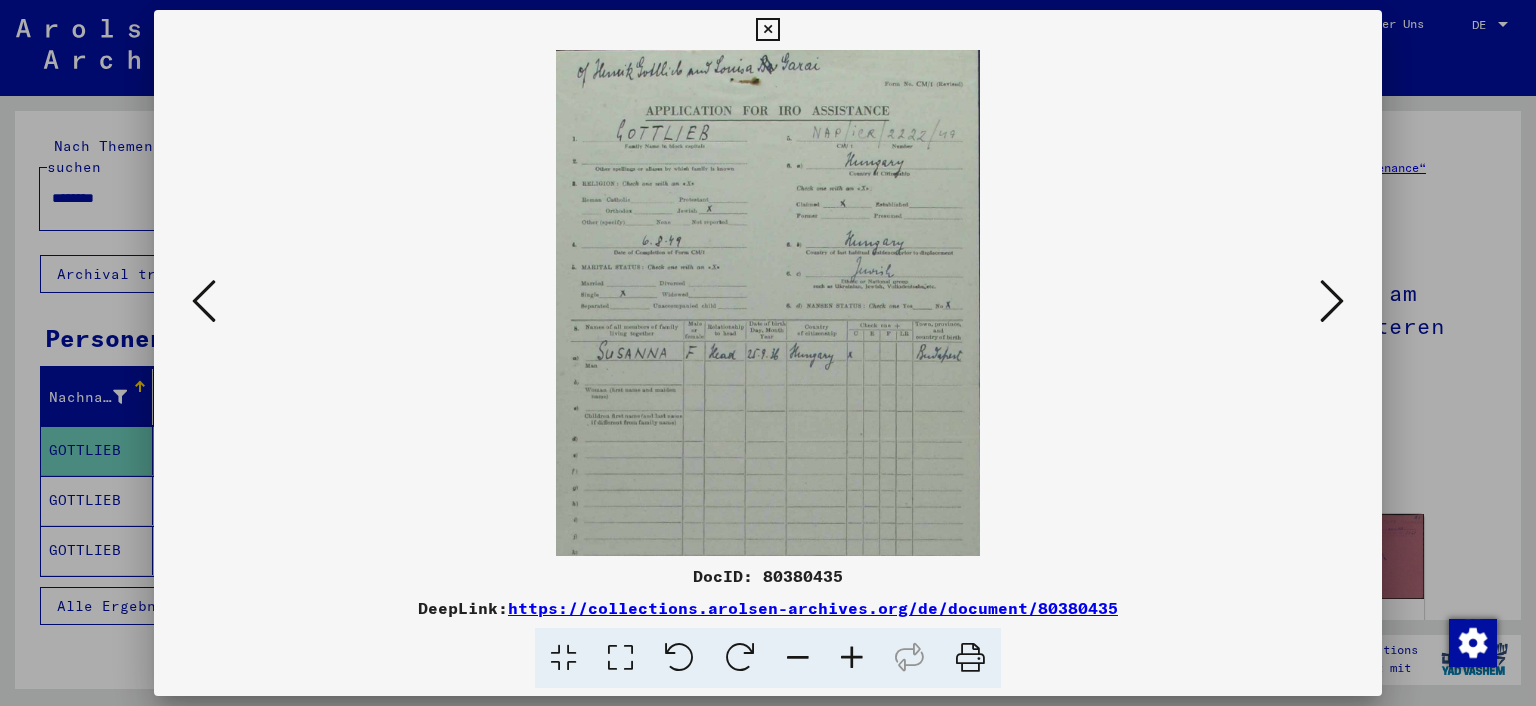 click at bounding box center [852, 658] 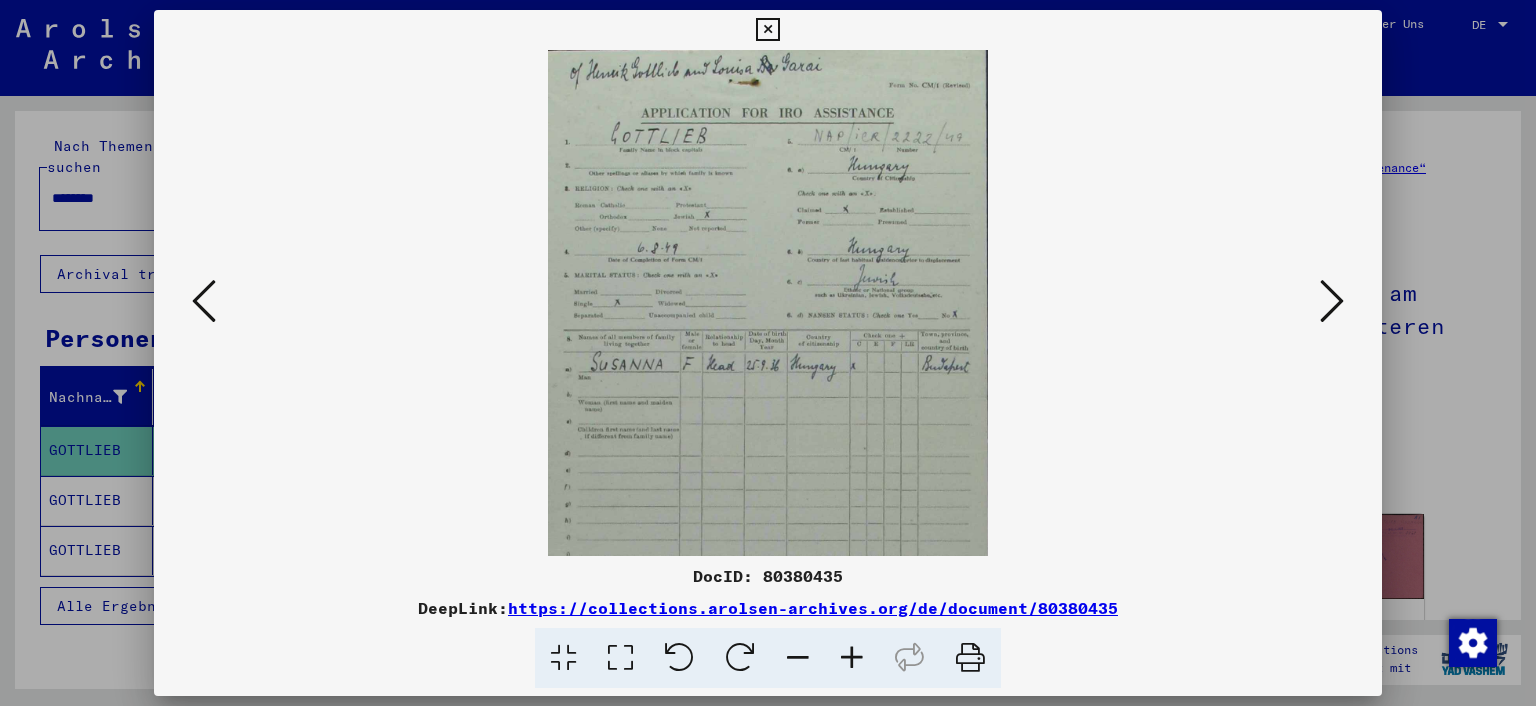 click at bounding box center [852, 658] 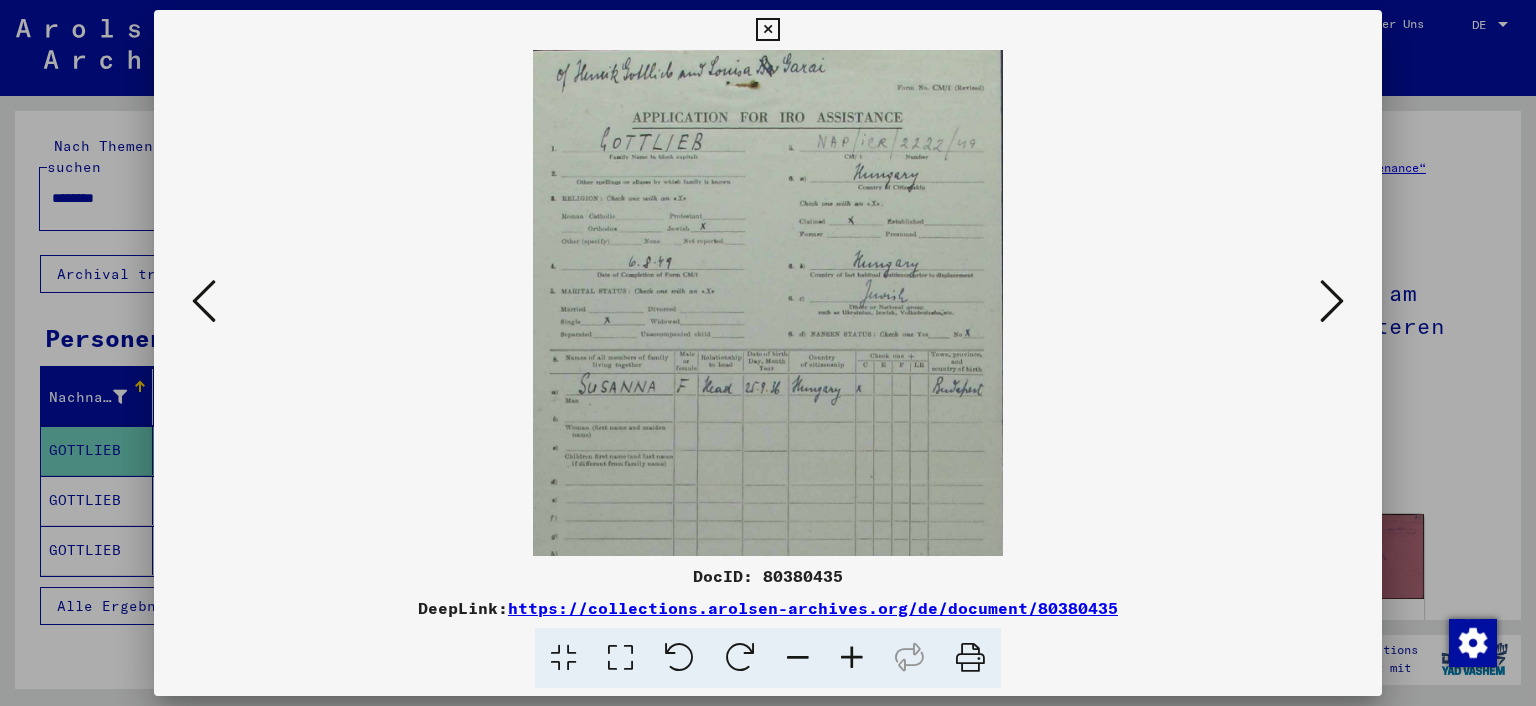 click at bounding box center [852, 658] 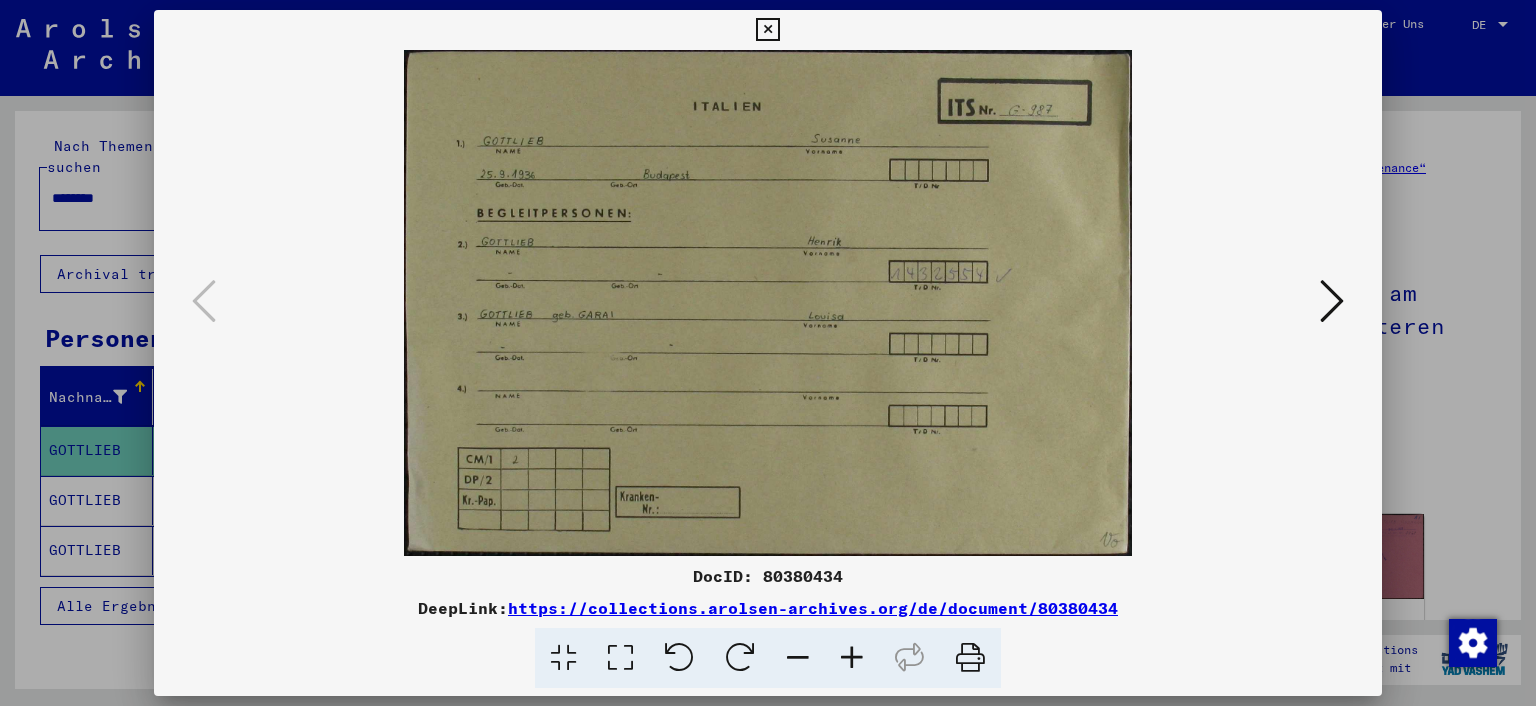 click at bounding box center (1332, 301) 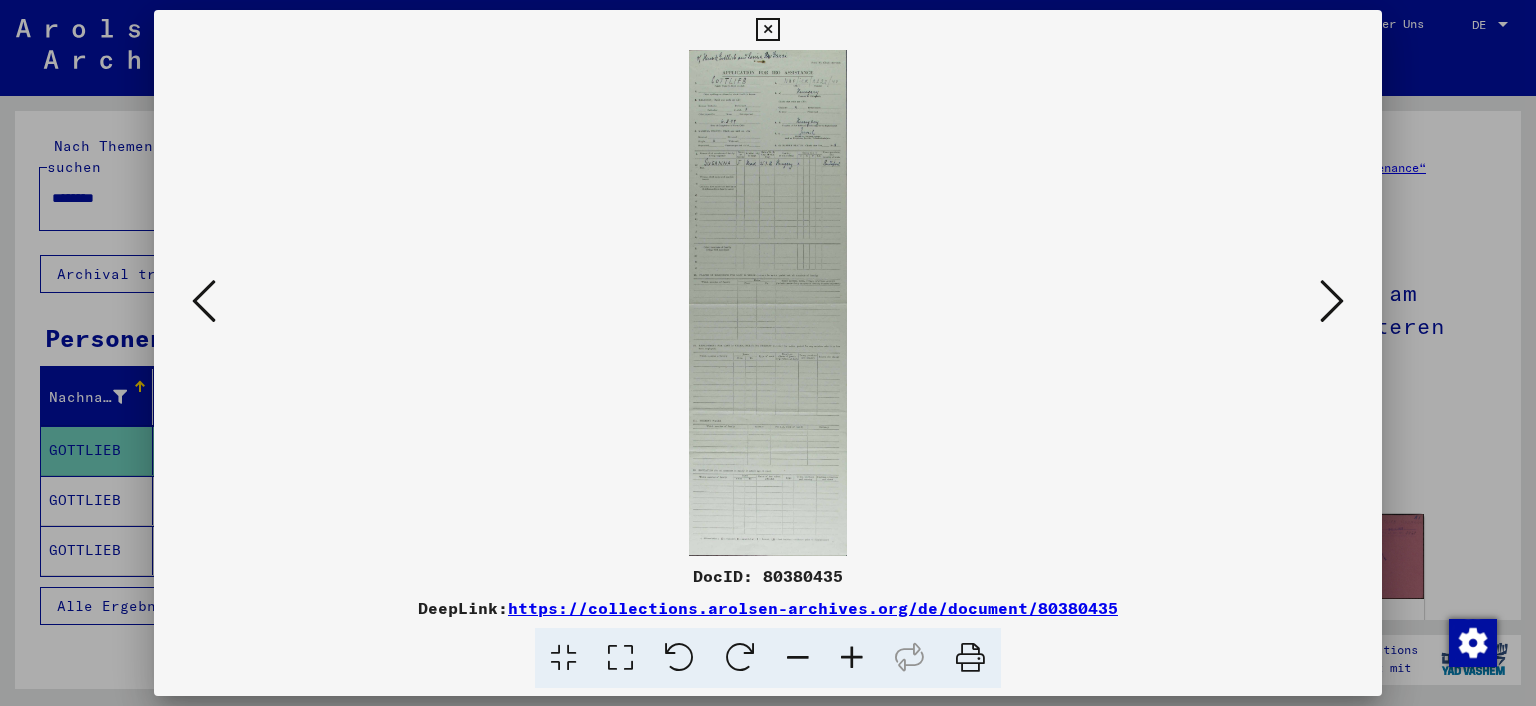 click at bounding box center [852, 658] 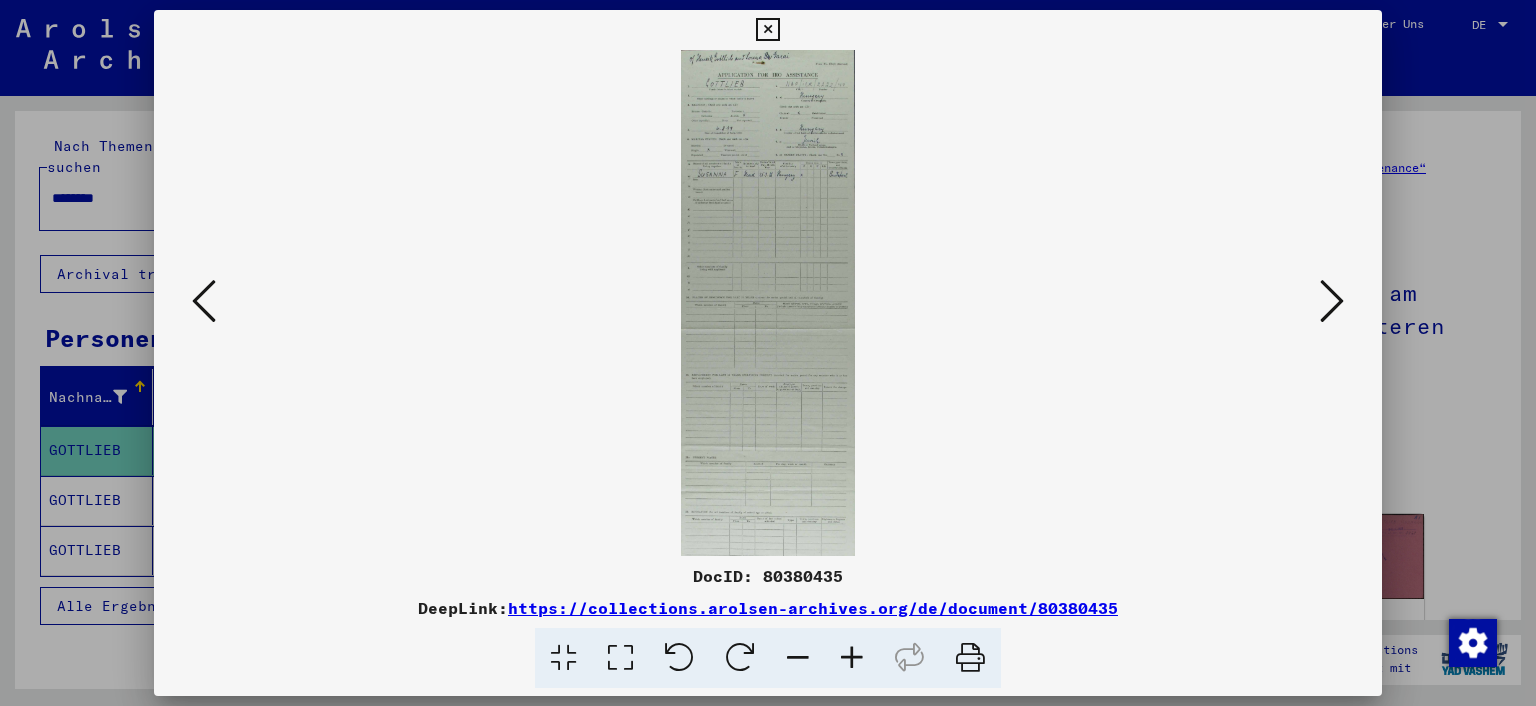 click at bounding box center [852, 658] 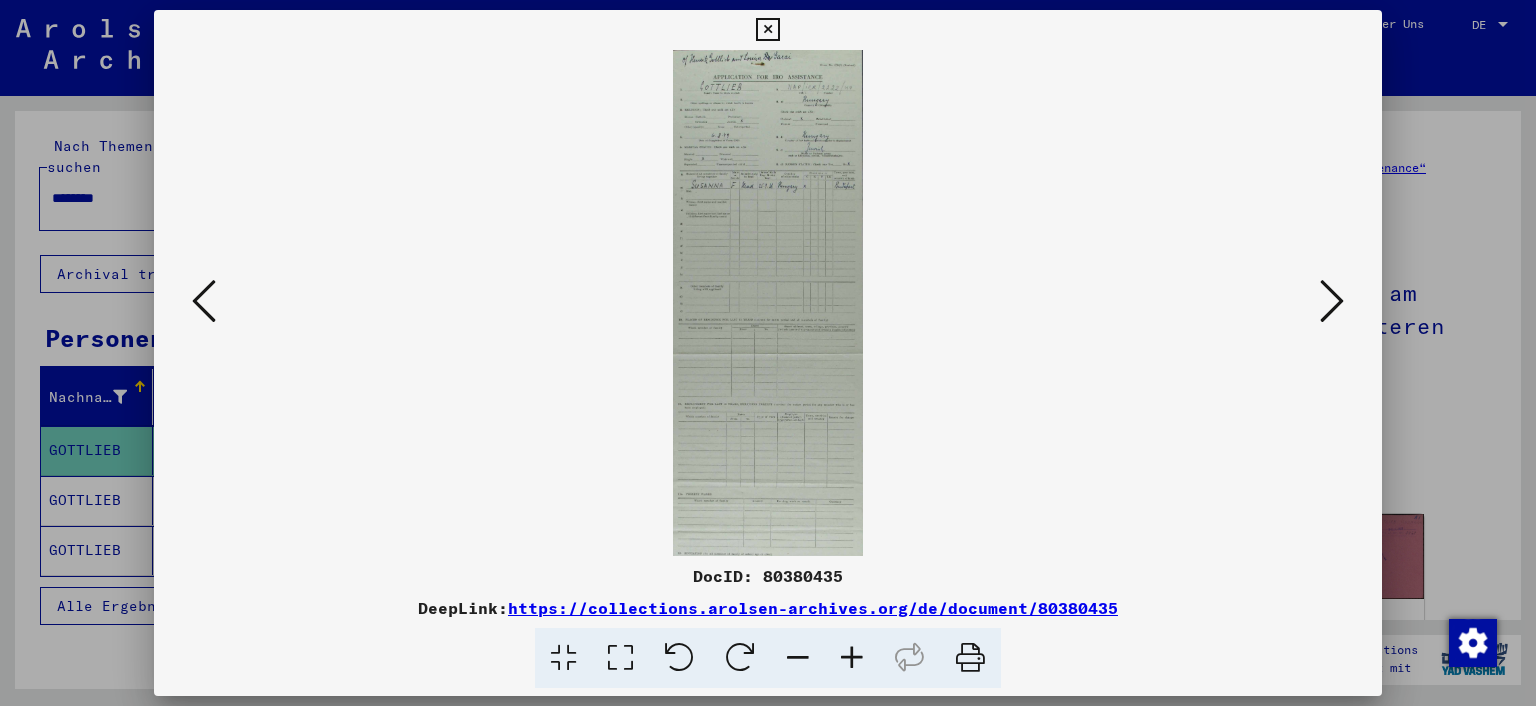 click at bounding box center (852, 658) 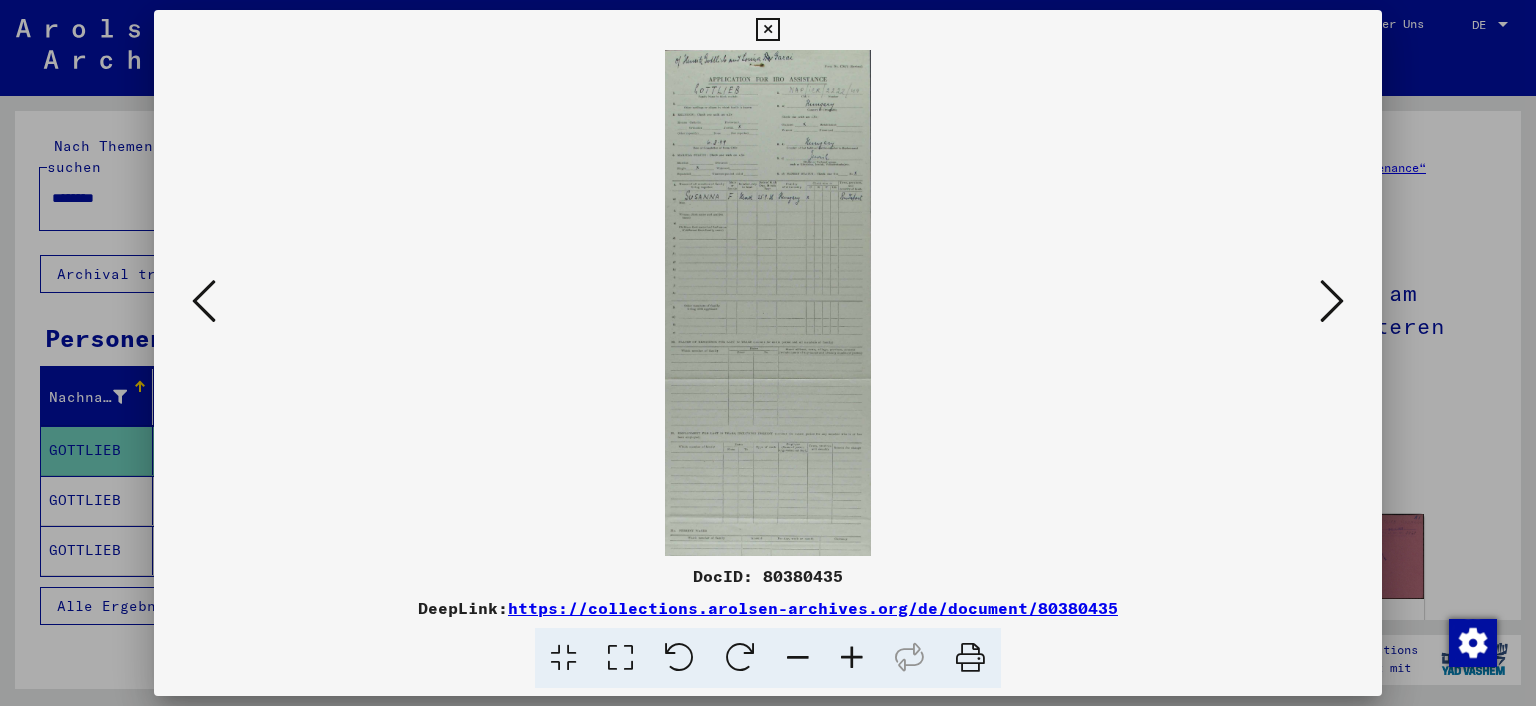 click at bounding box center [852, 658] 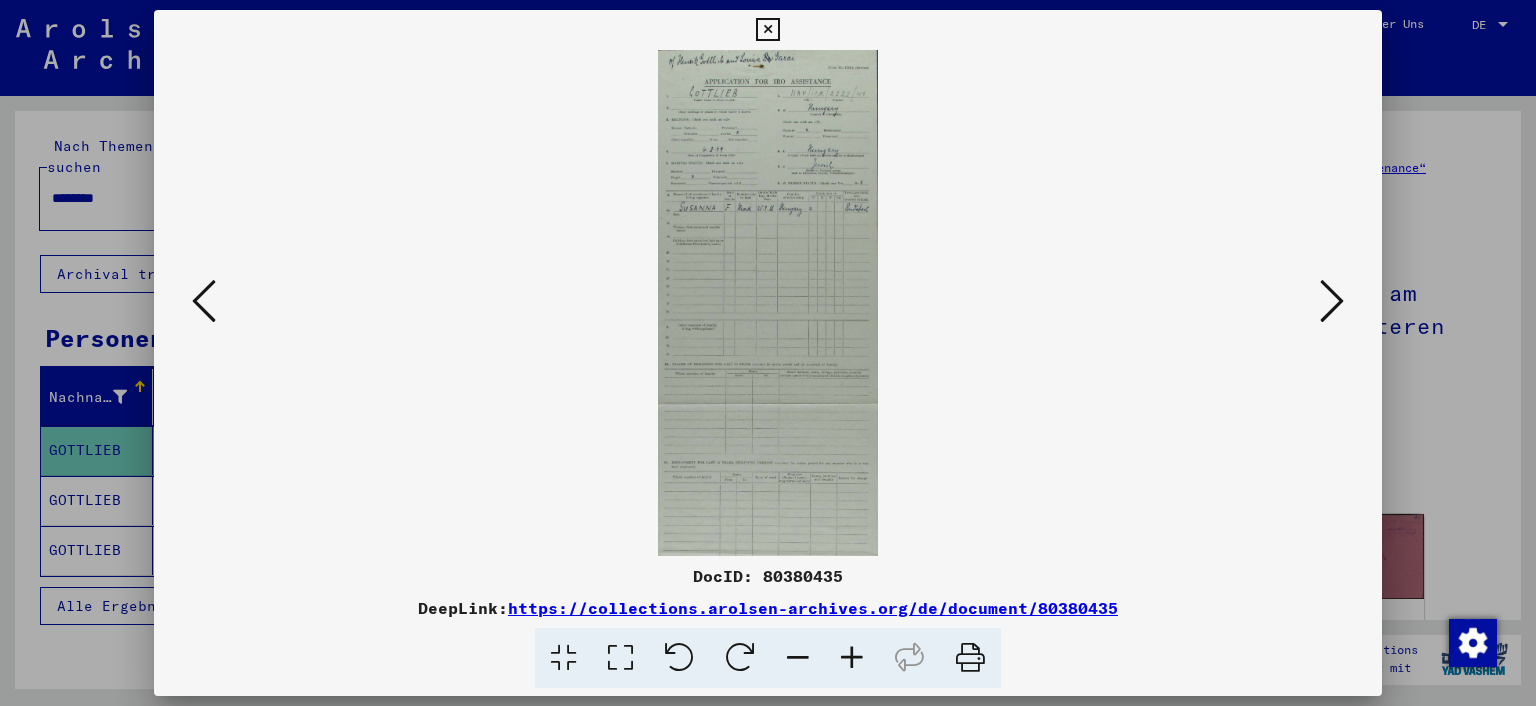 click at bounding box center [852, 658] 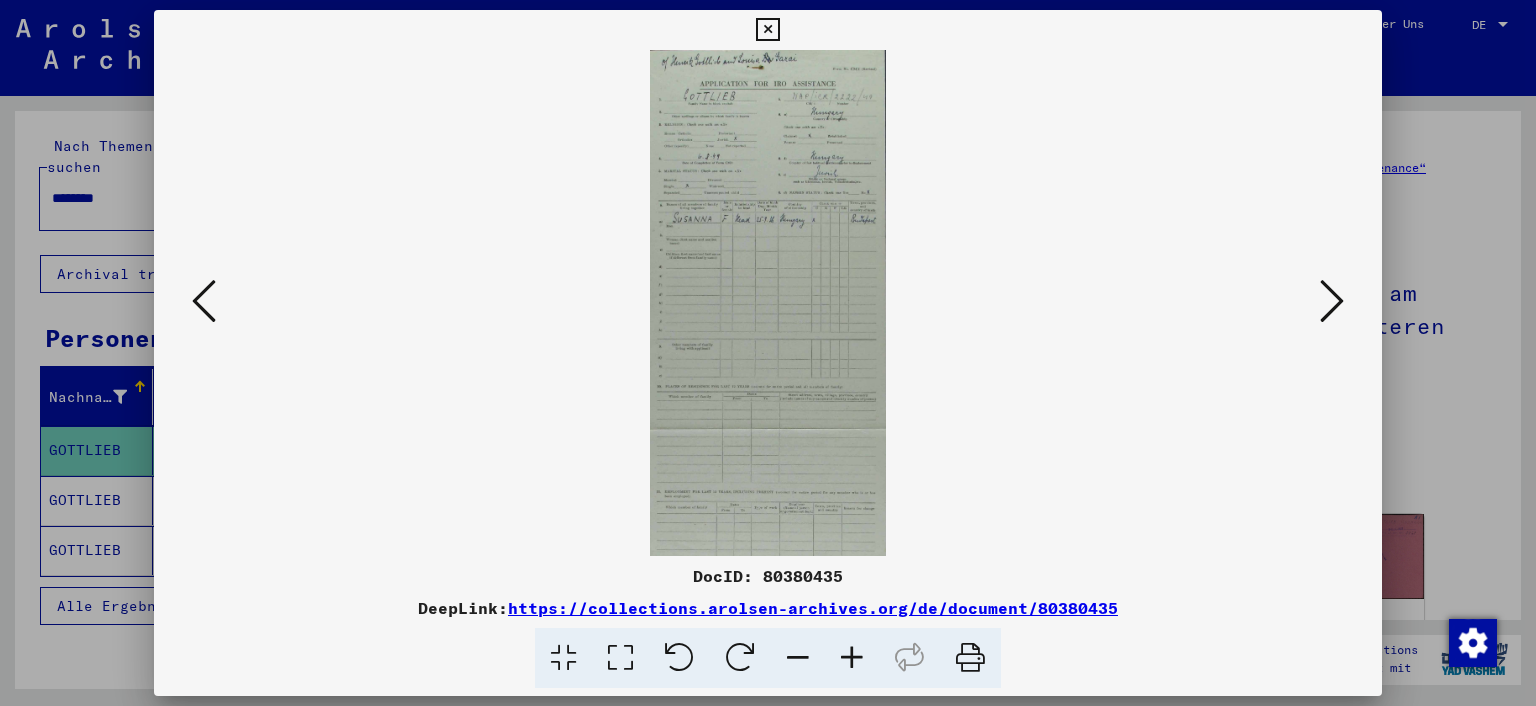 click at bounding box center (852, 658) 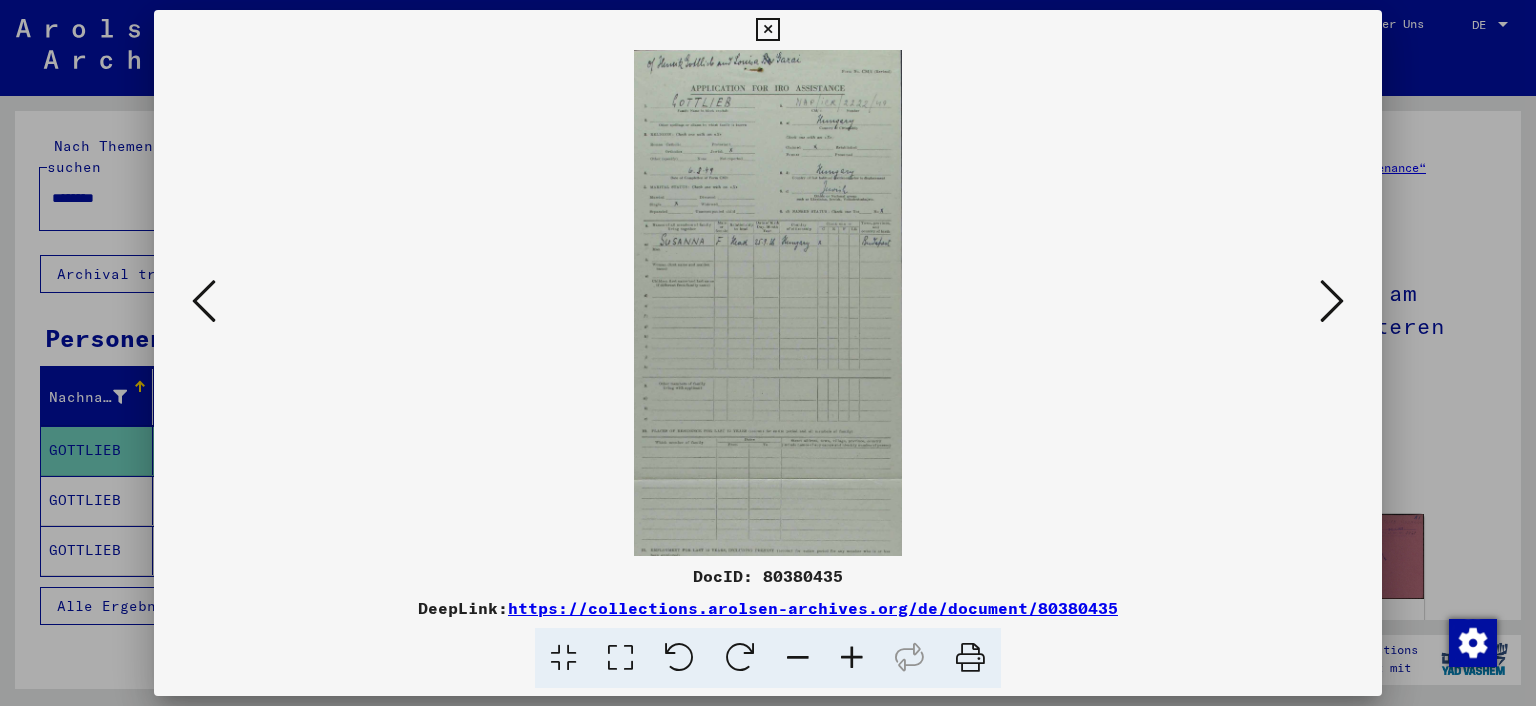 click at bounding box center [852, 658] 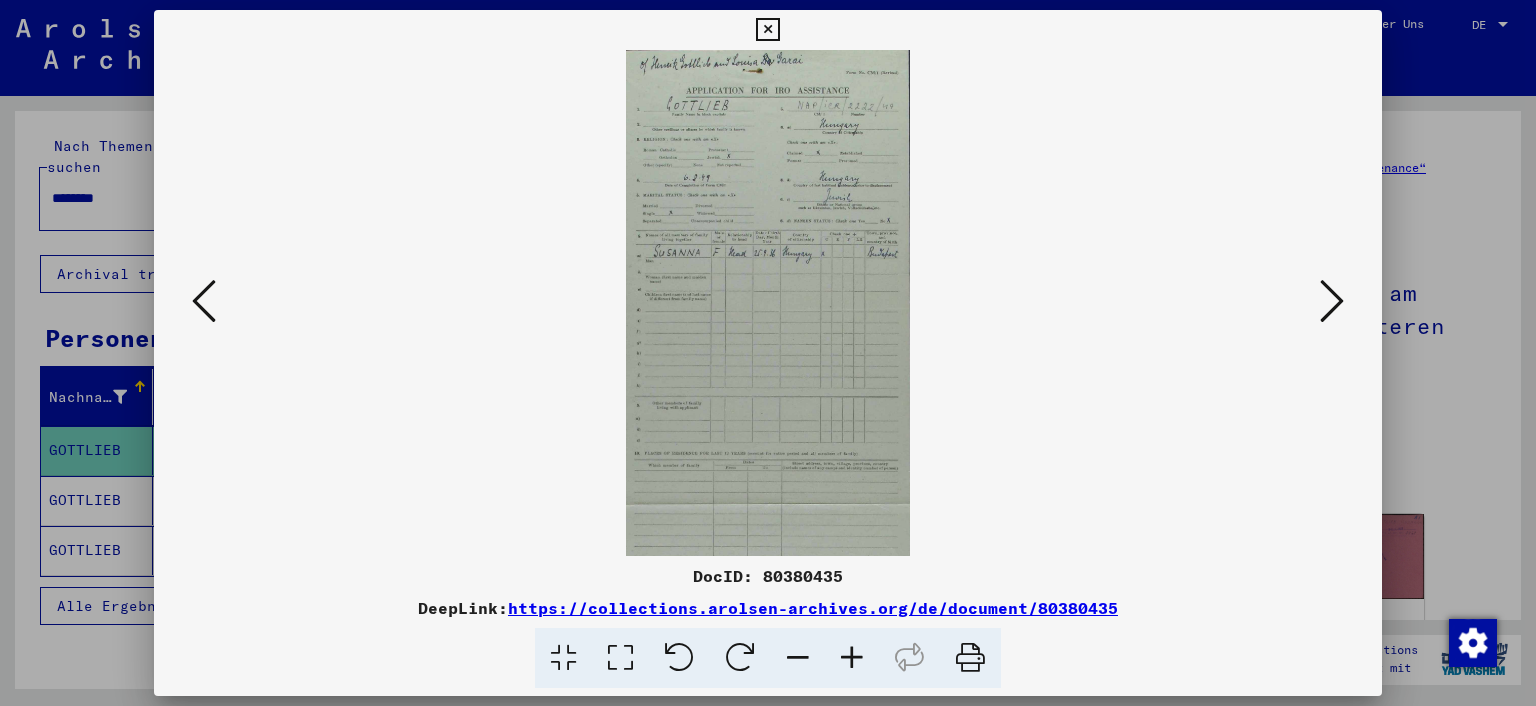 click at bounding box center [852, 658] 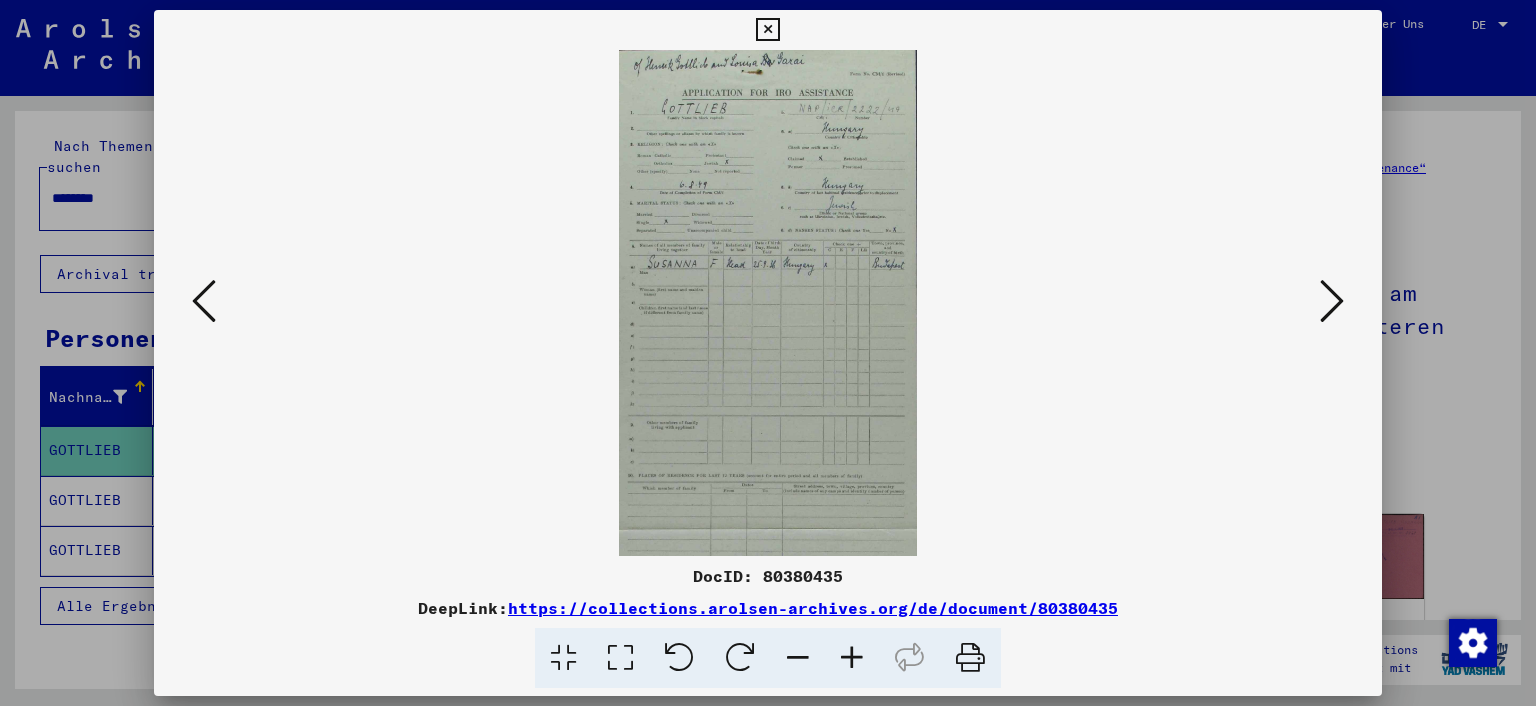 click at bounding box center [852, 658] 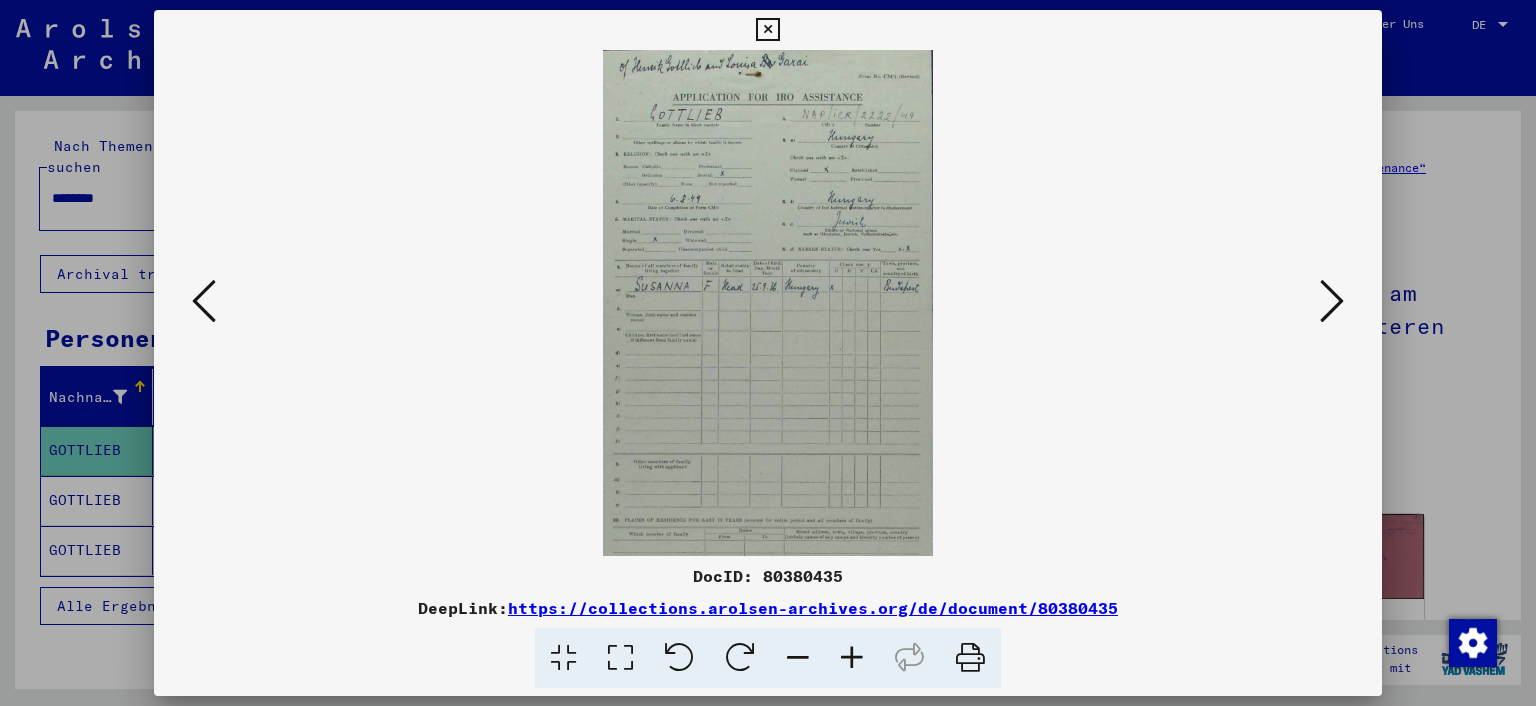 click at bounding box center (852, 658) 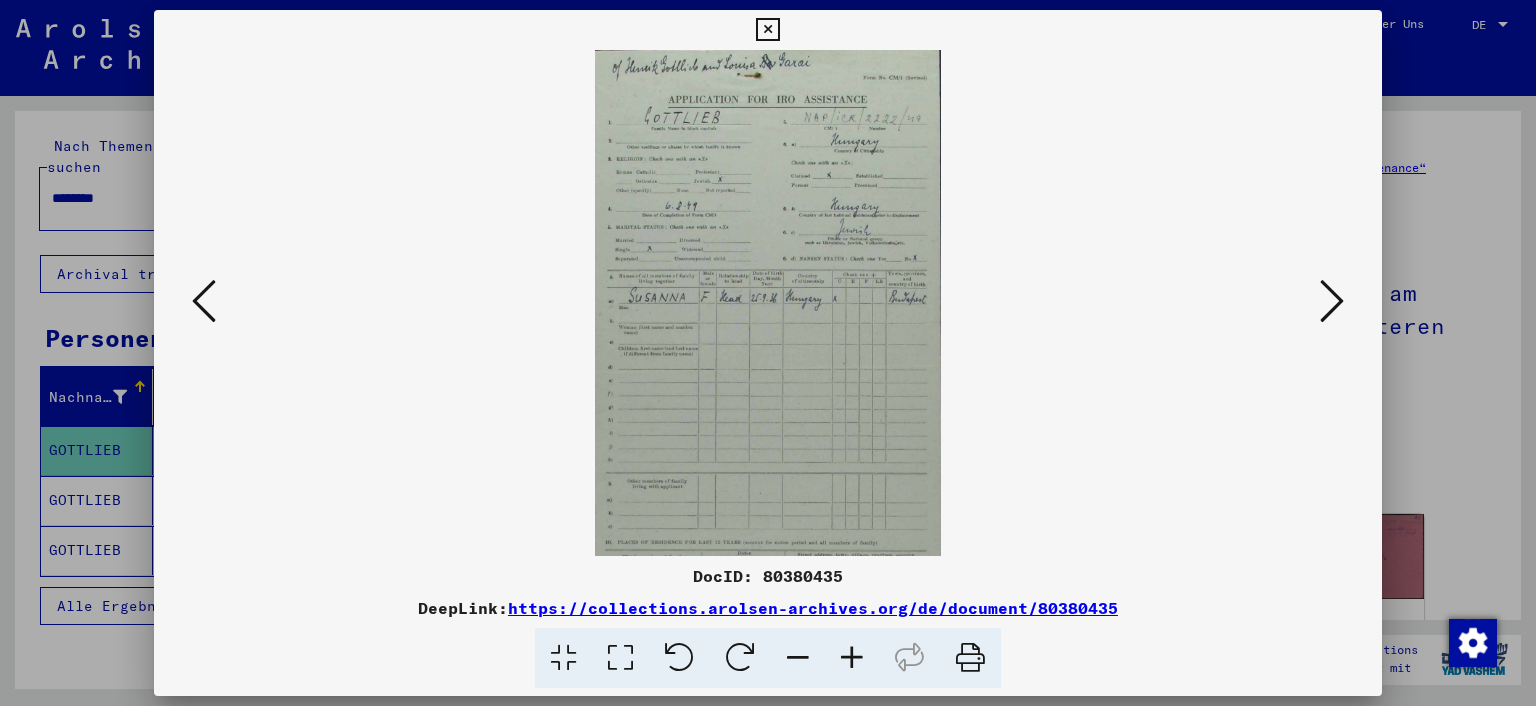 click at bounding box center [852, 658] 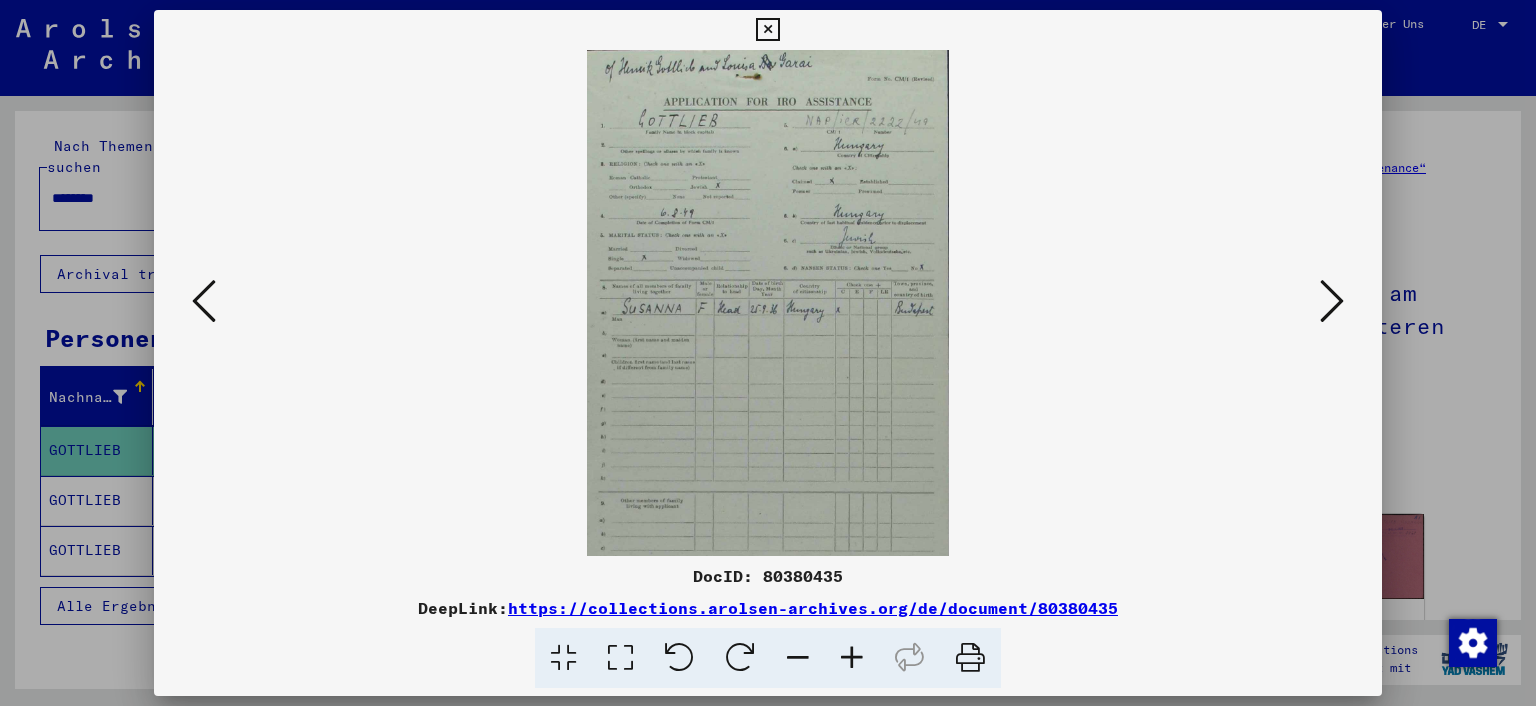 click at bounding box center (852, 658) 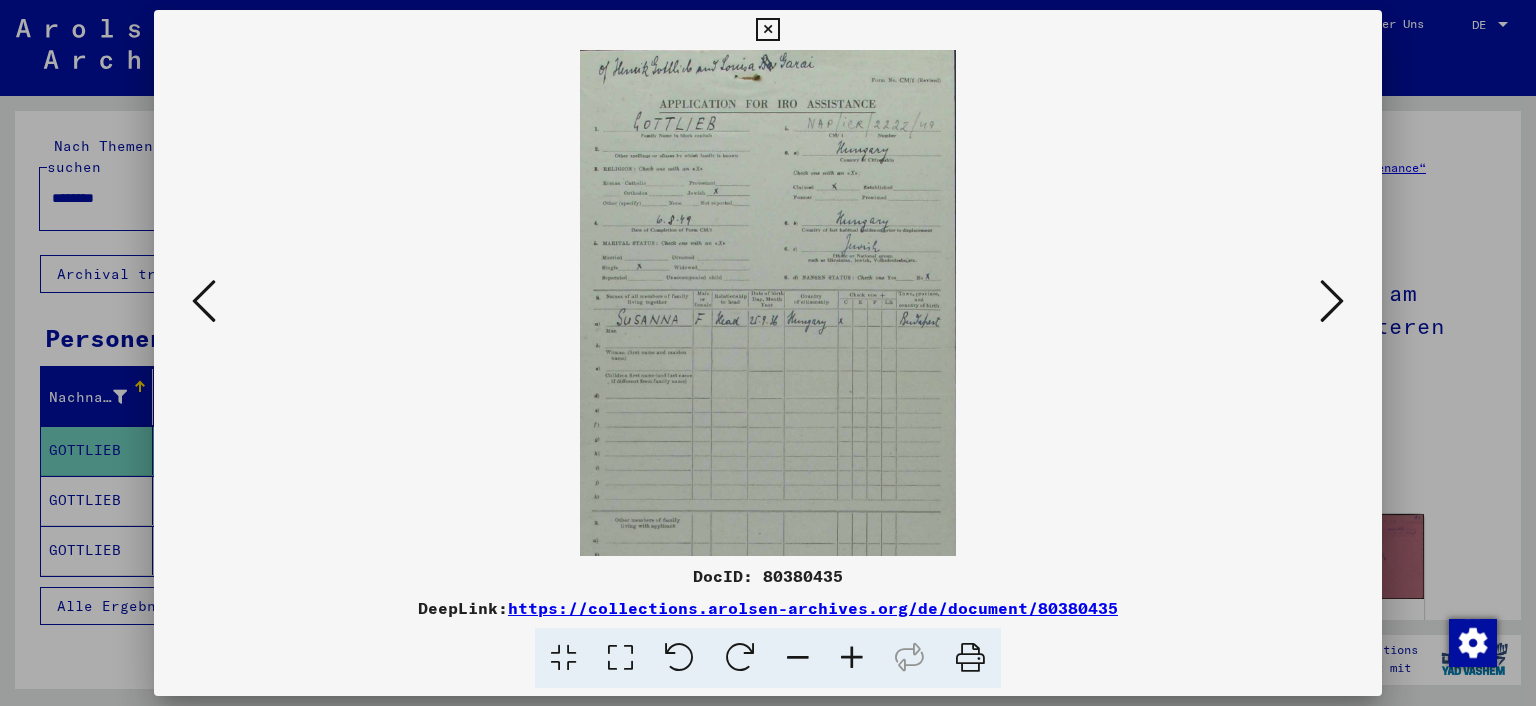 click at bounding box center [852, 658] 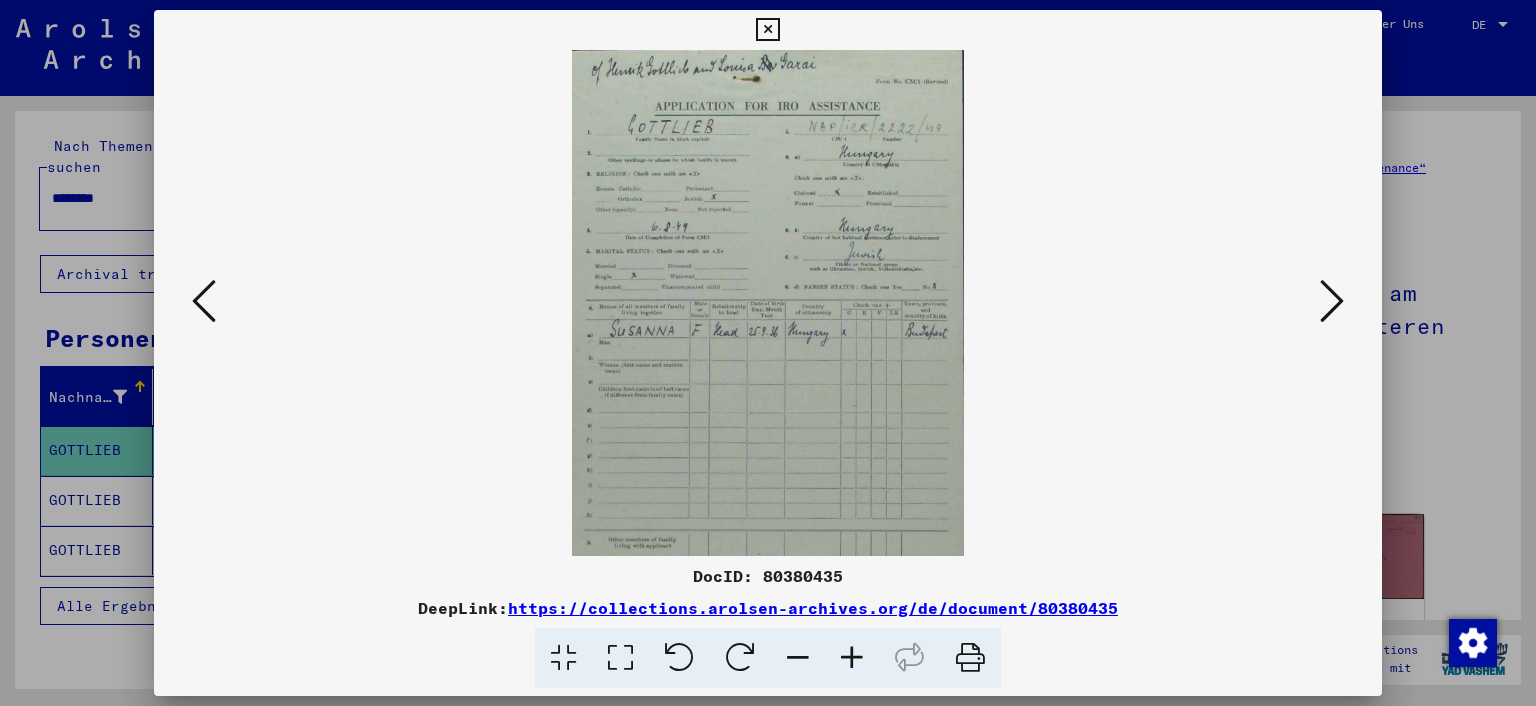 click at bounding box center (852, 658) 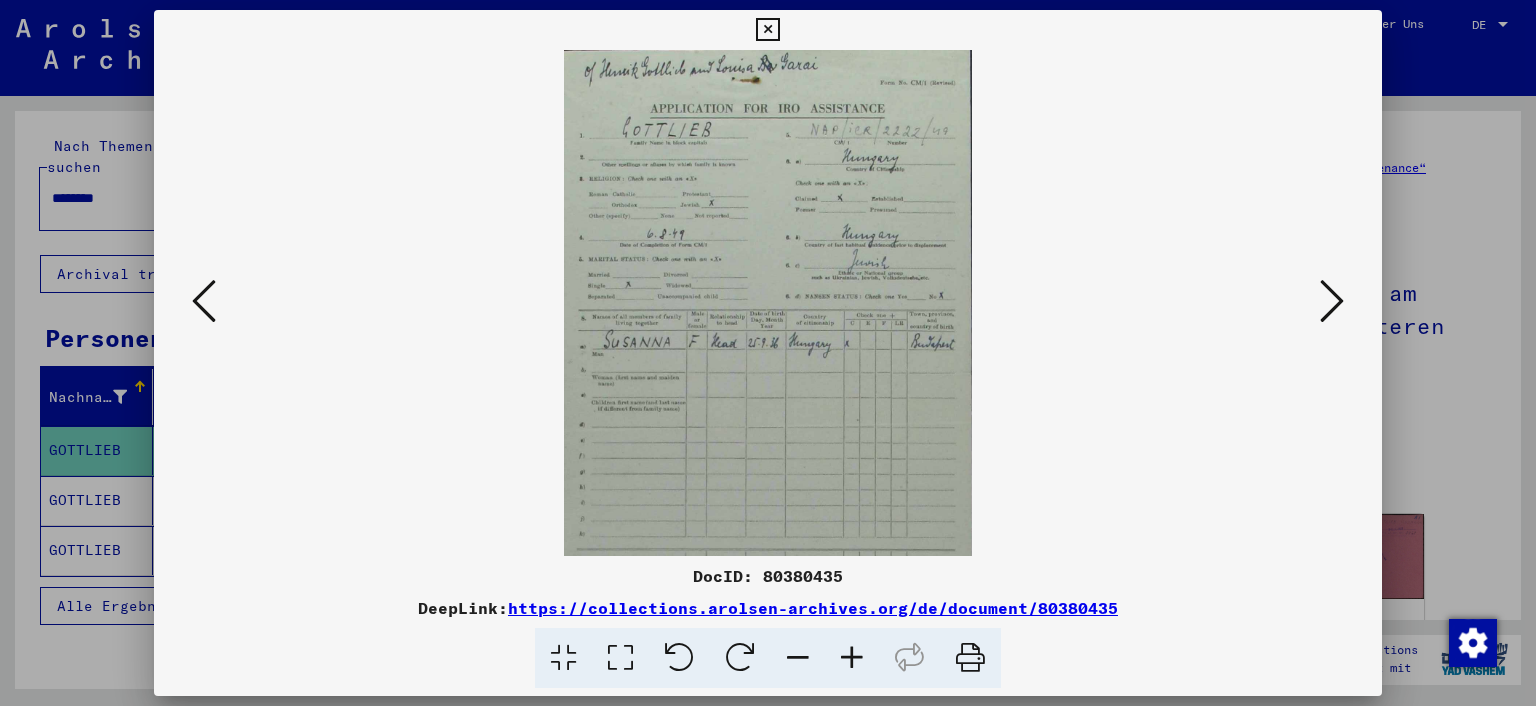 click at bounding box center (852, 658) 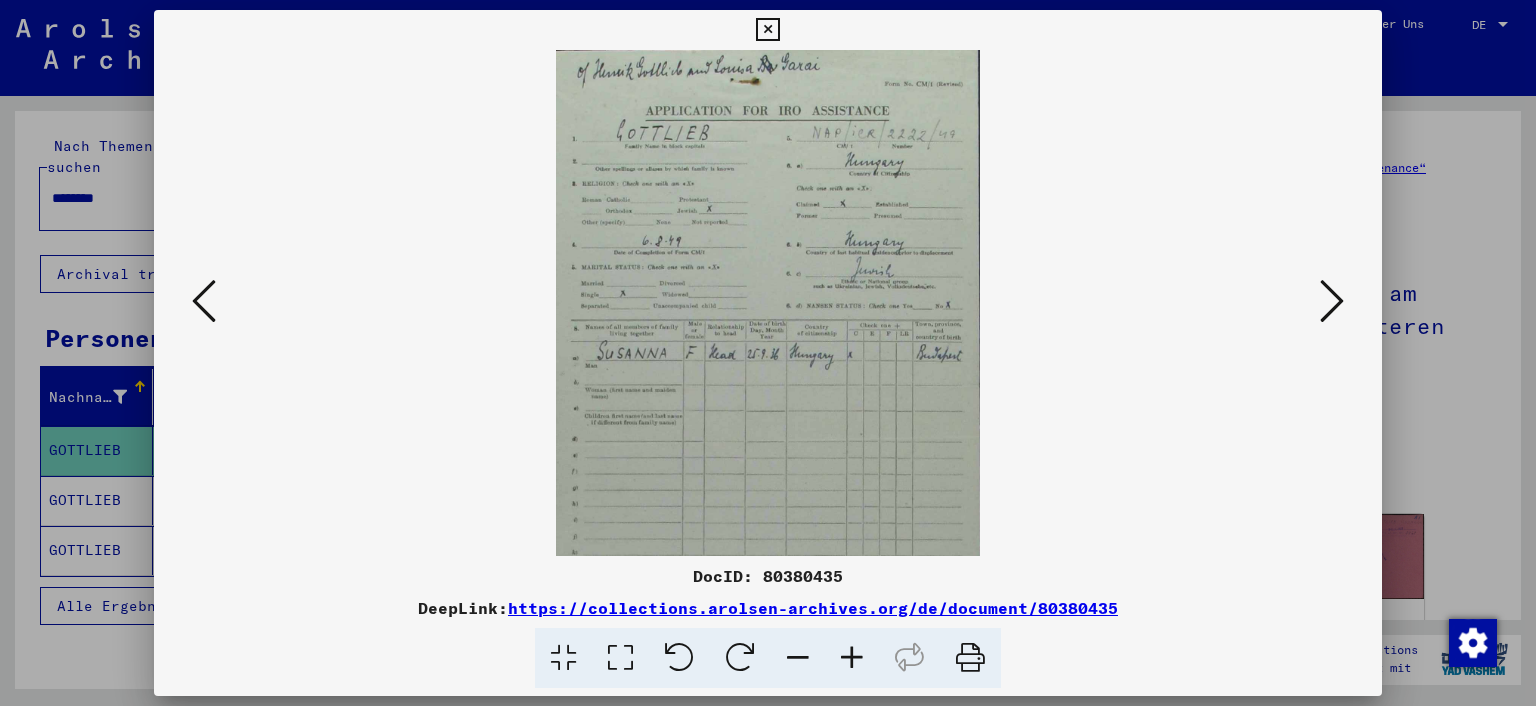 click at bounding box center (852, 658) 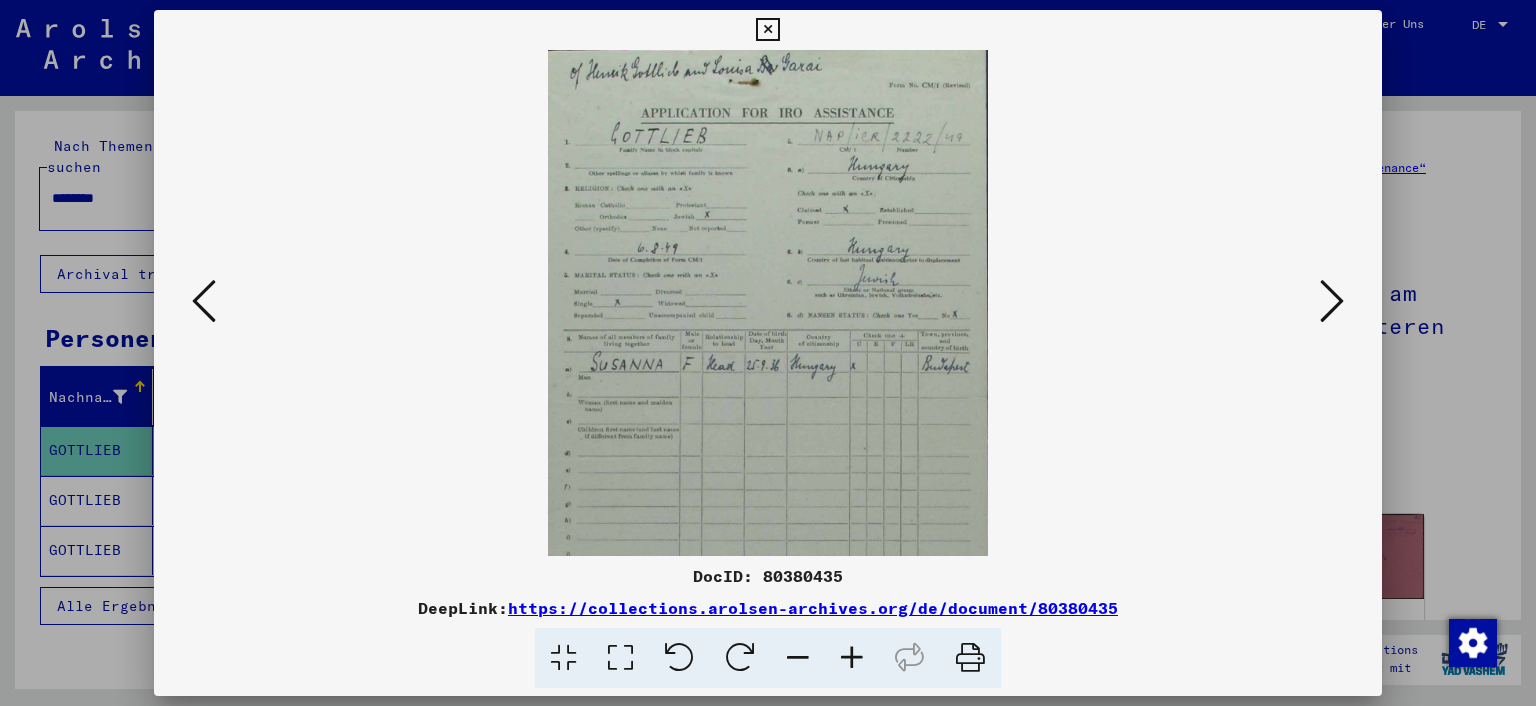 click at bounding box center (852, 658) 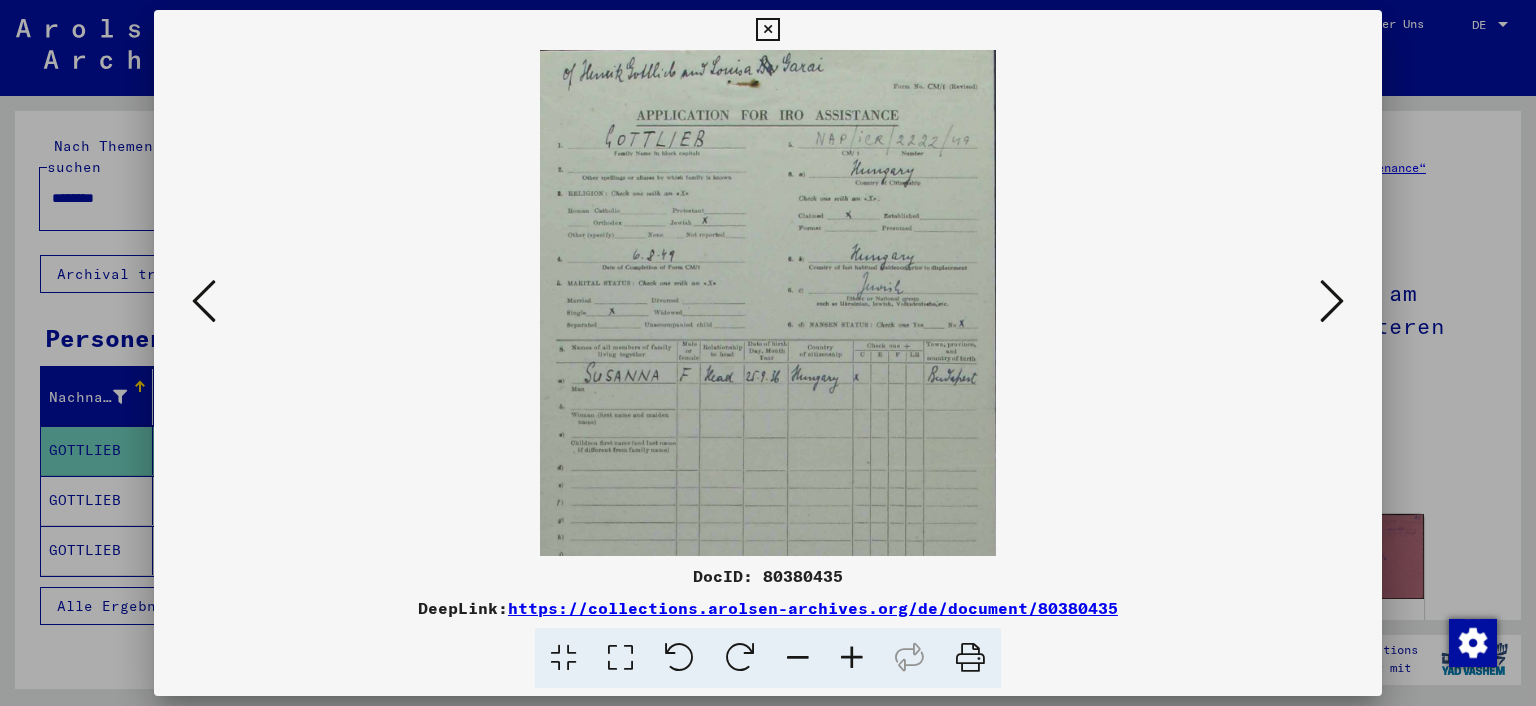 click at bounding box center (852, 658) 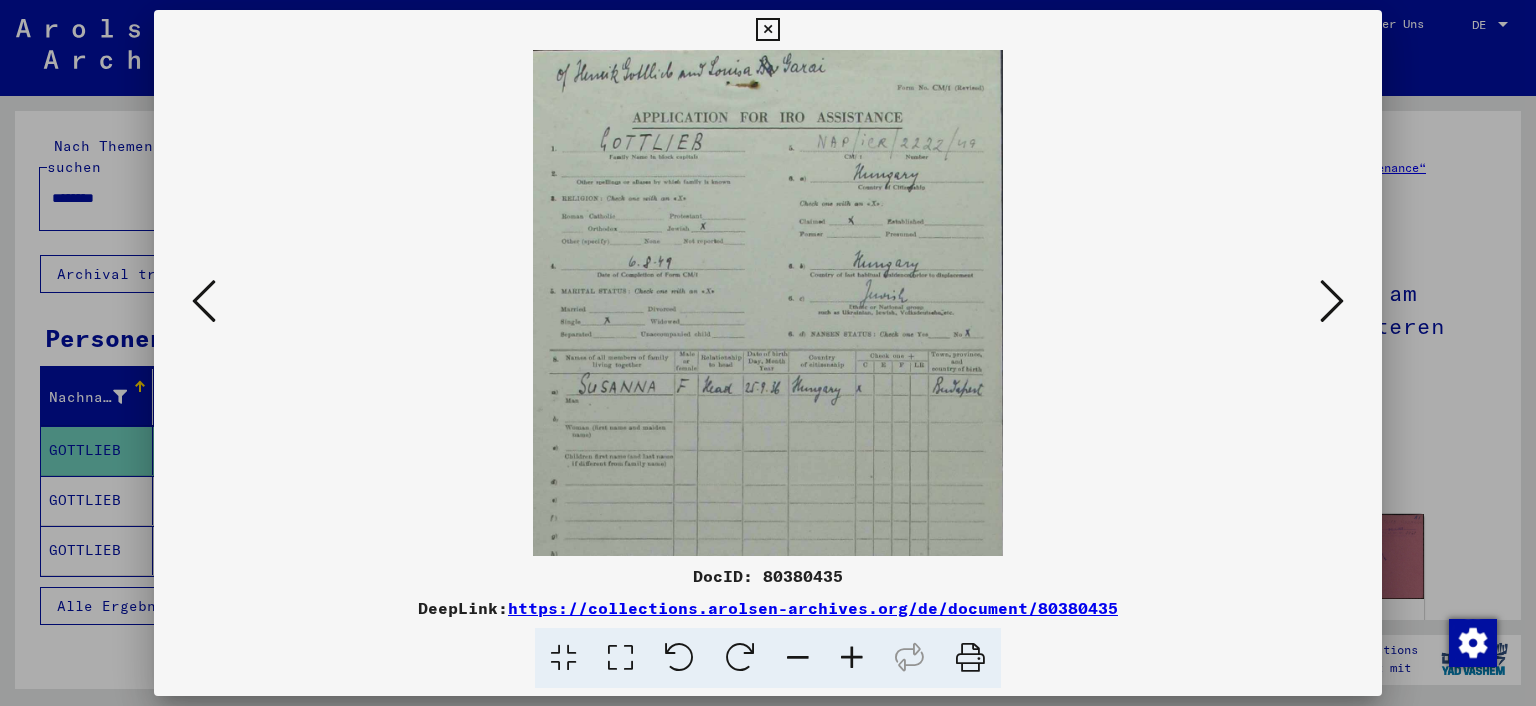 click at bounding box center [852, 658] 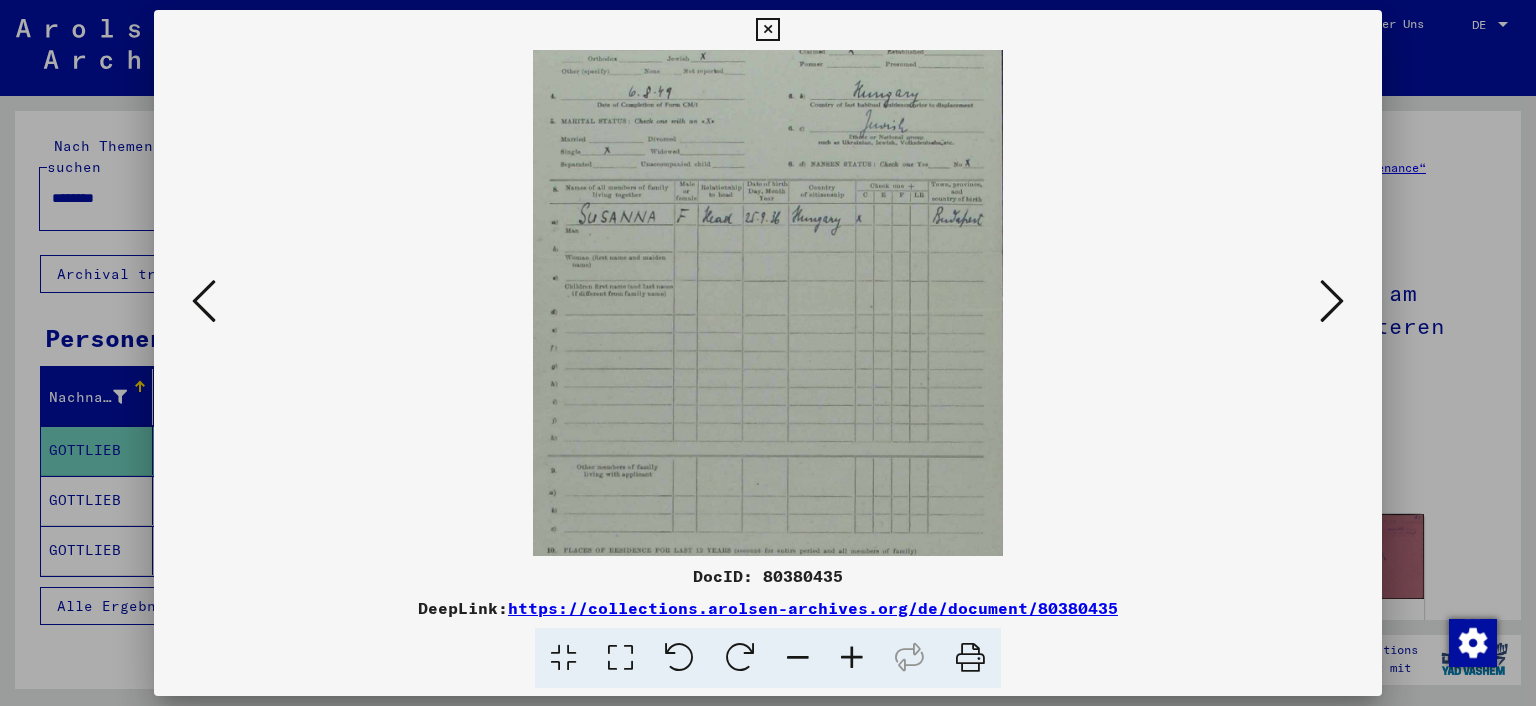 scroll, scrollTop: 172, scrollLeft: 0, axis: vertical 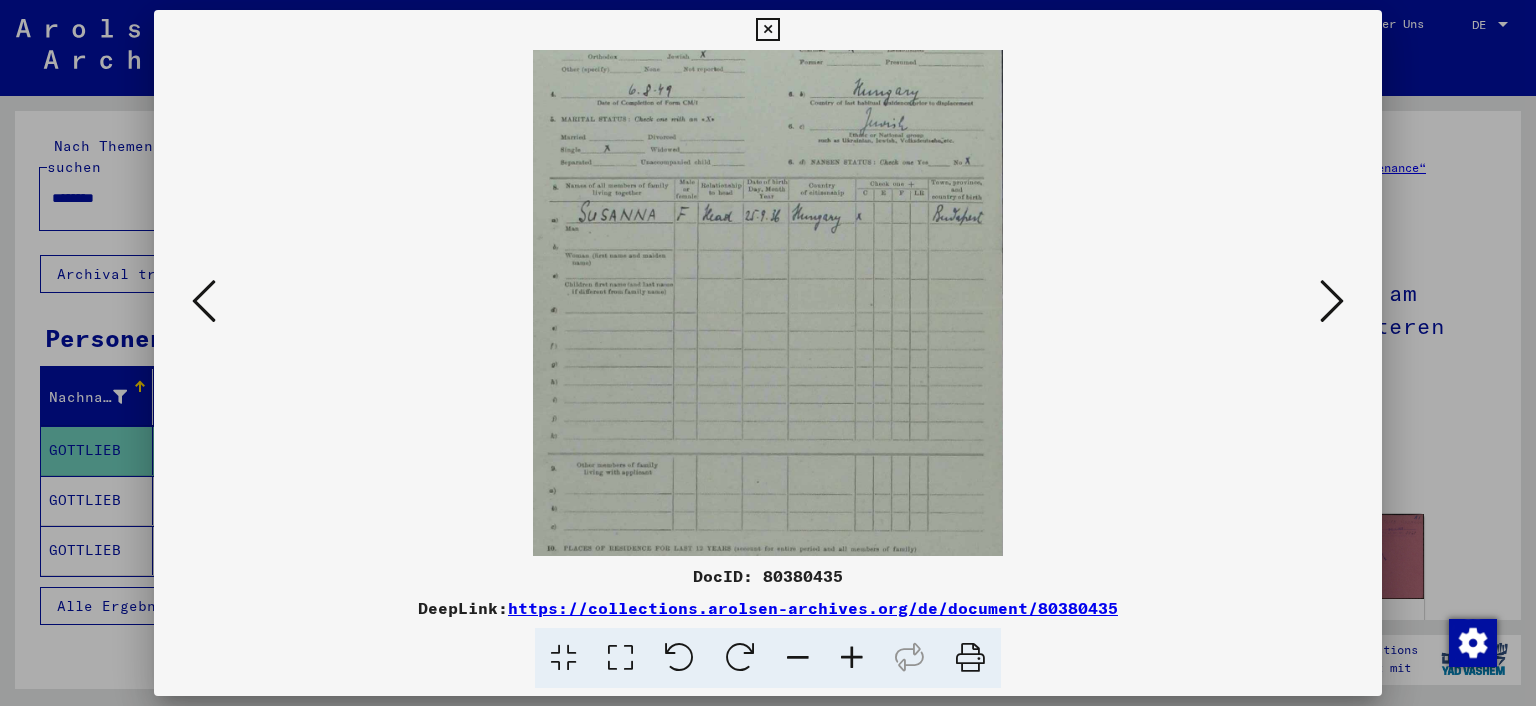 drag, startPoint x: 818, startPoint y: 399, endPoint x: 820, endPoint y: 230, distance: 169.01184 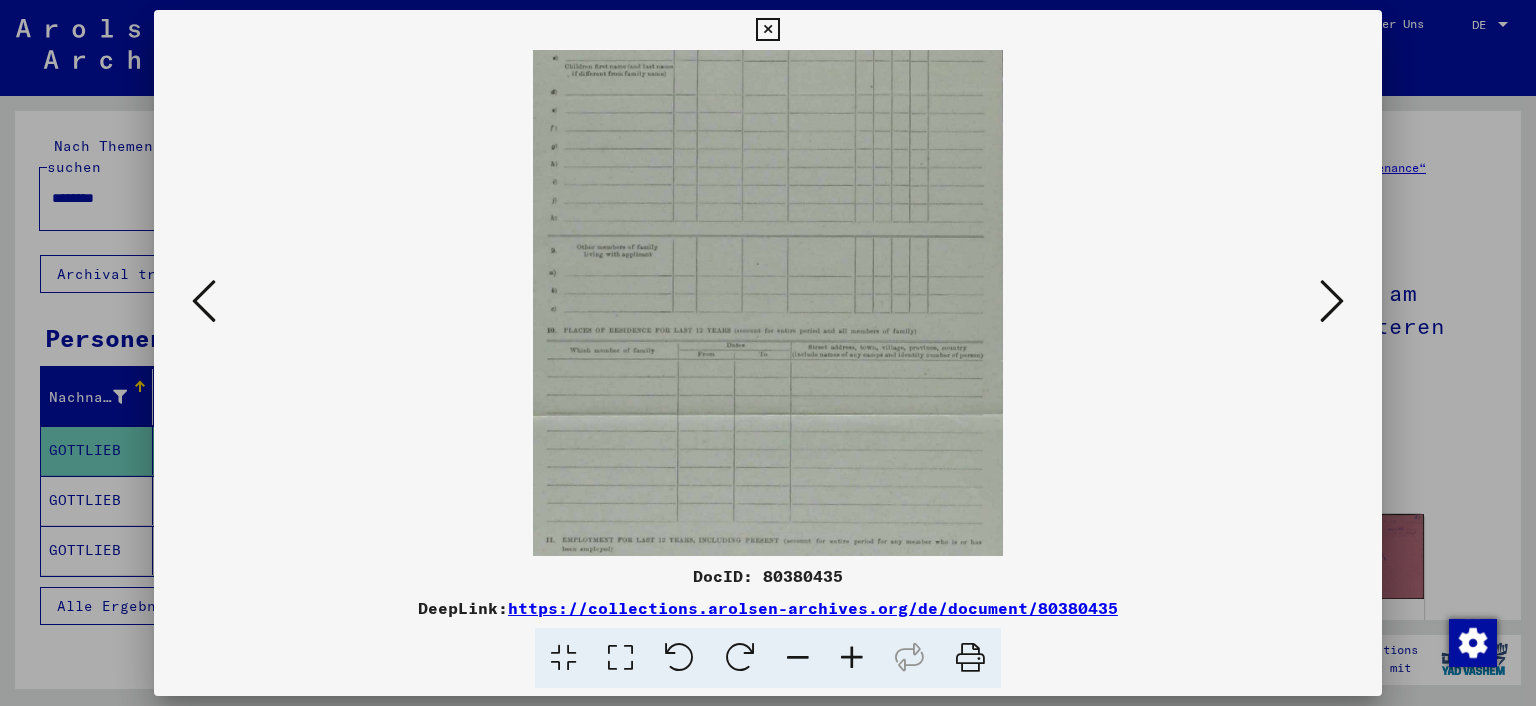 drag, startPoint x: 835, startPoint y: 262, endPoint x: 834, endPoint y: 133, distance: 129.00388 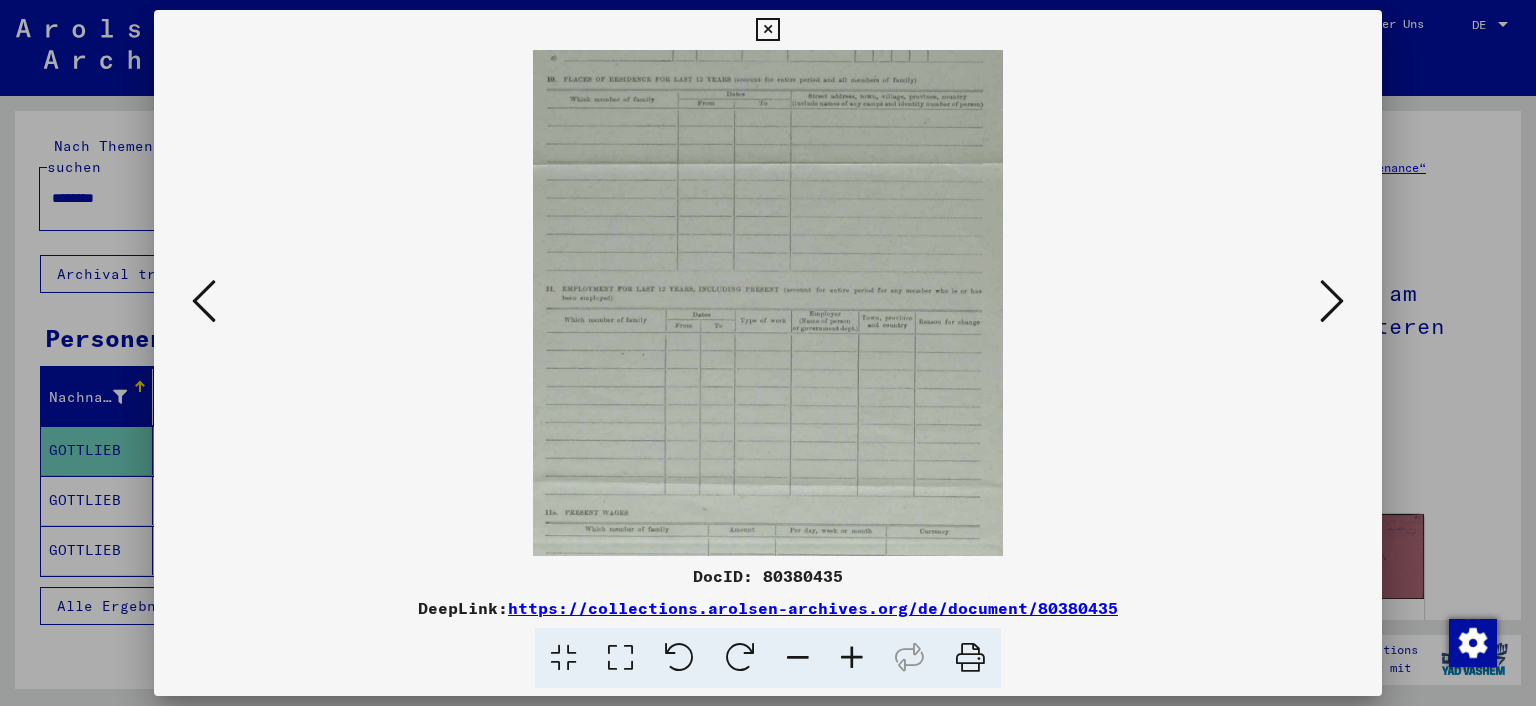 scroll, scrollTop: 655, scrollLeft: 0, axis: vertical 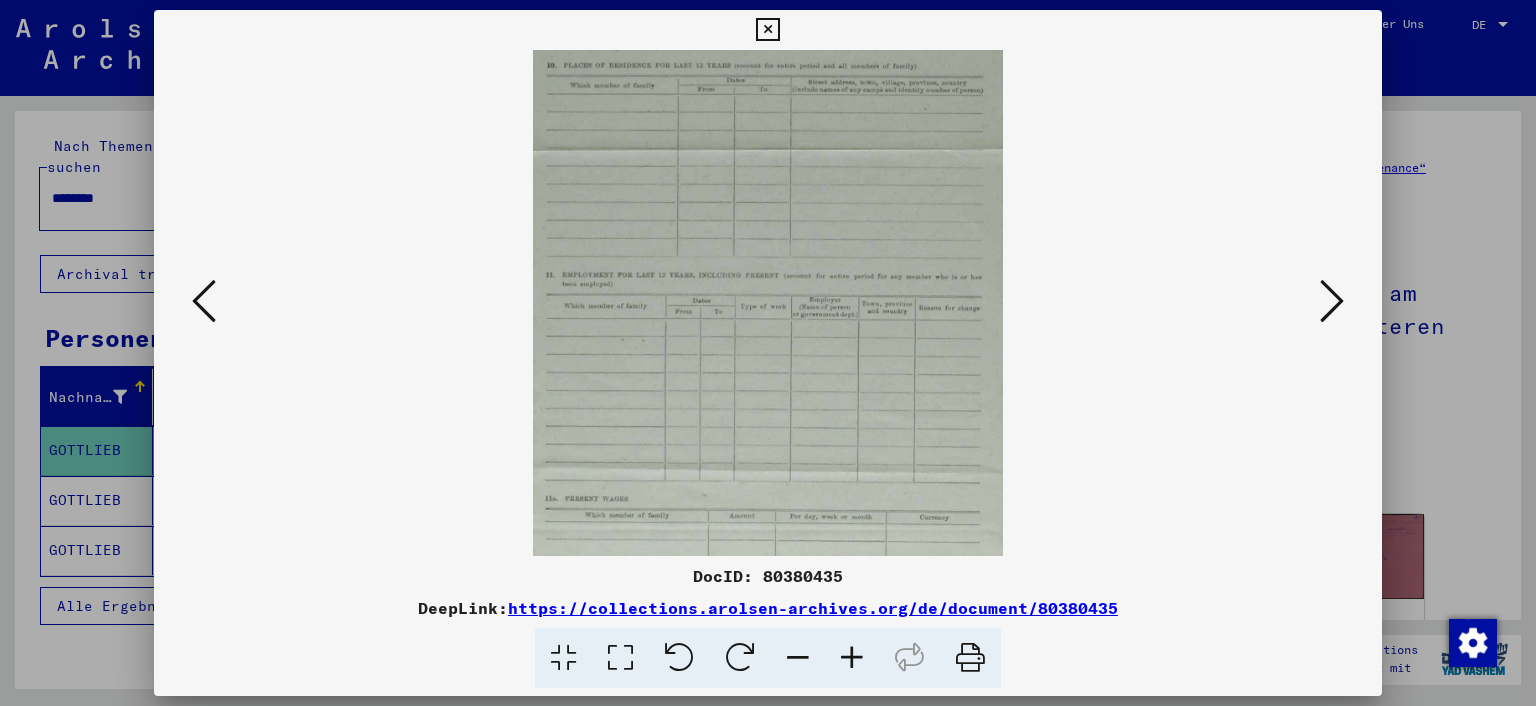drag, startPoint x: 672, startPoint y: 460, endPoint x: 749, endPoint y: 213, distance: 258.7238 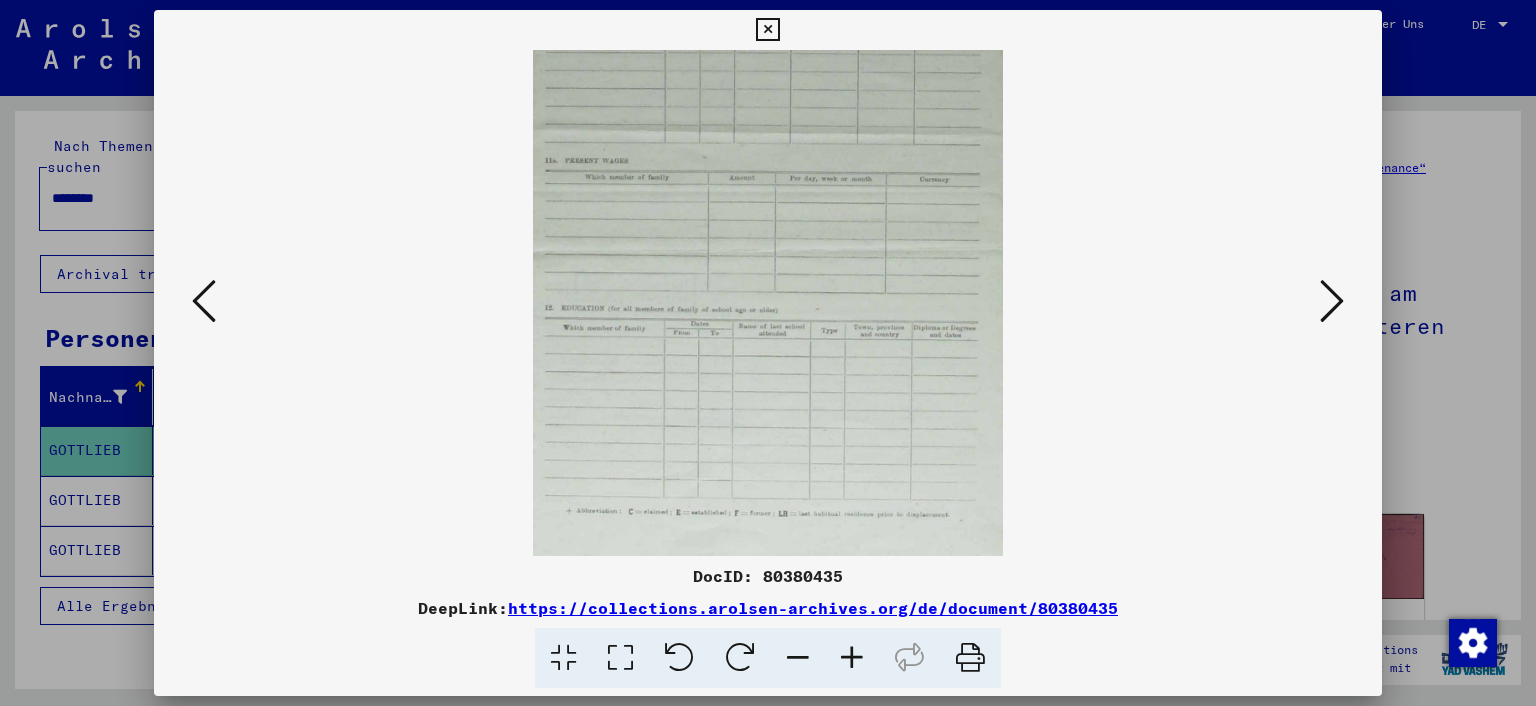 scroll, scrollTop: 1000, scrollLeft: 0, axis: vertical 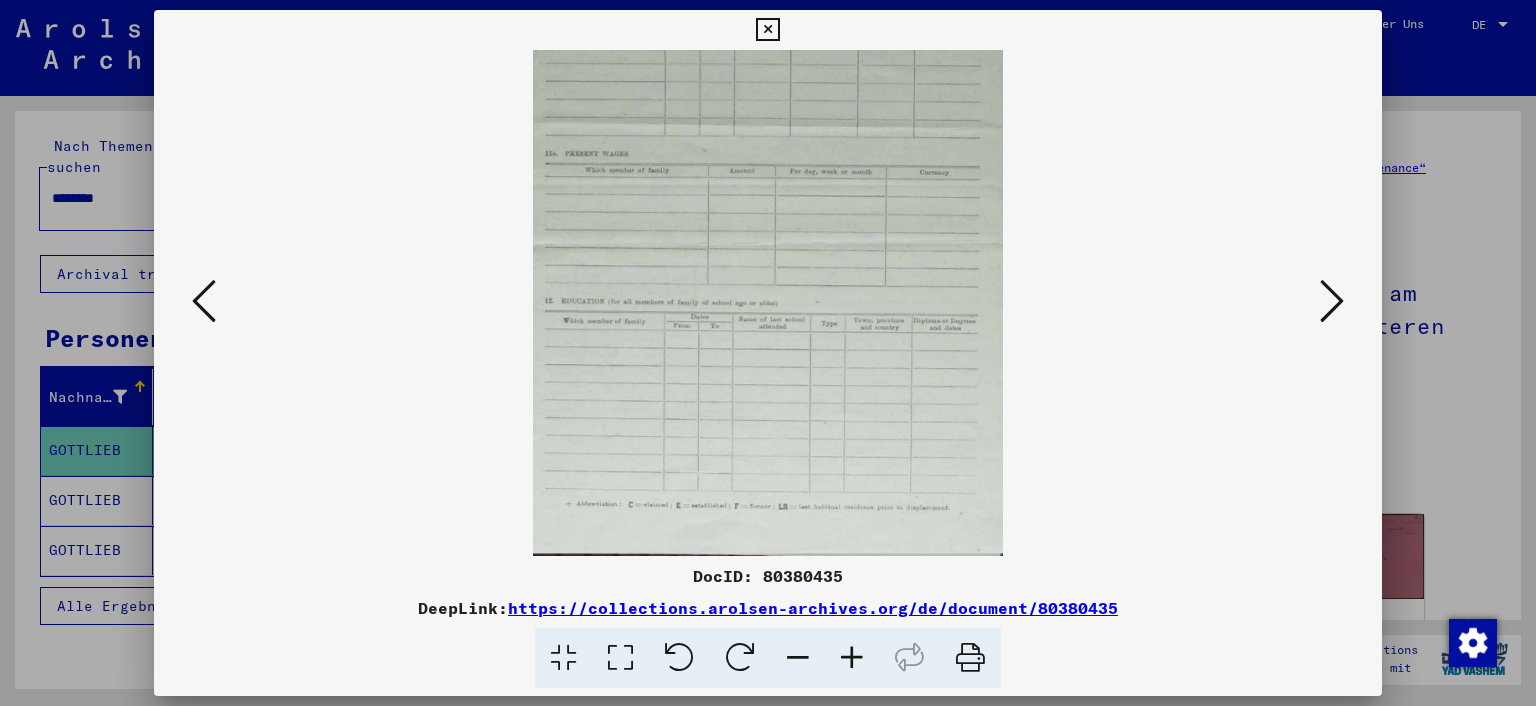 drag, startPoint x: 795, startPoint y: 288, endPoint x: 870, endPoint y: -46, distance: 342.3171 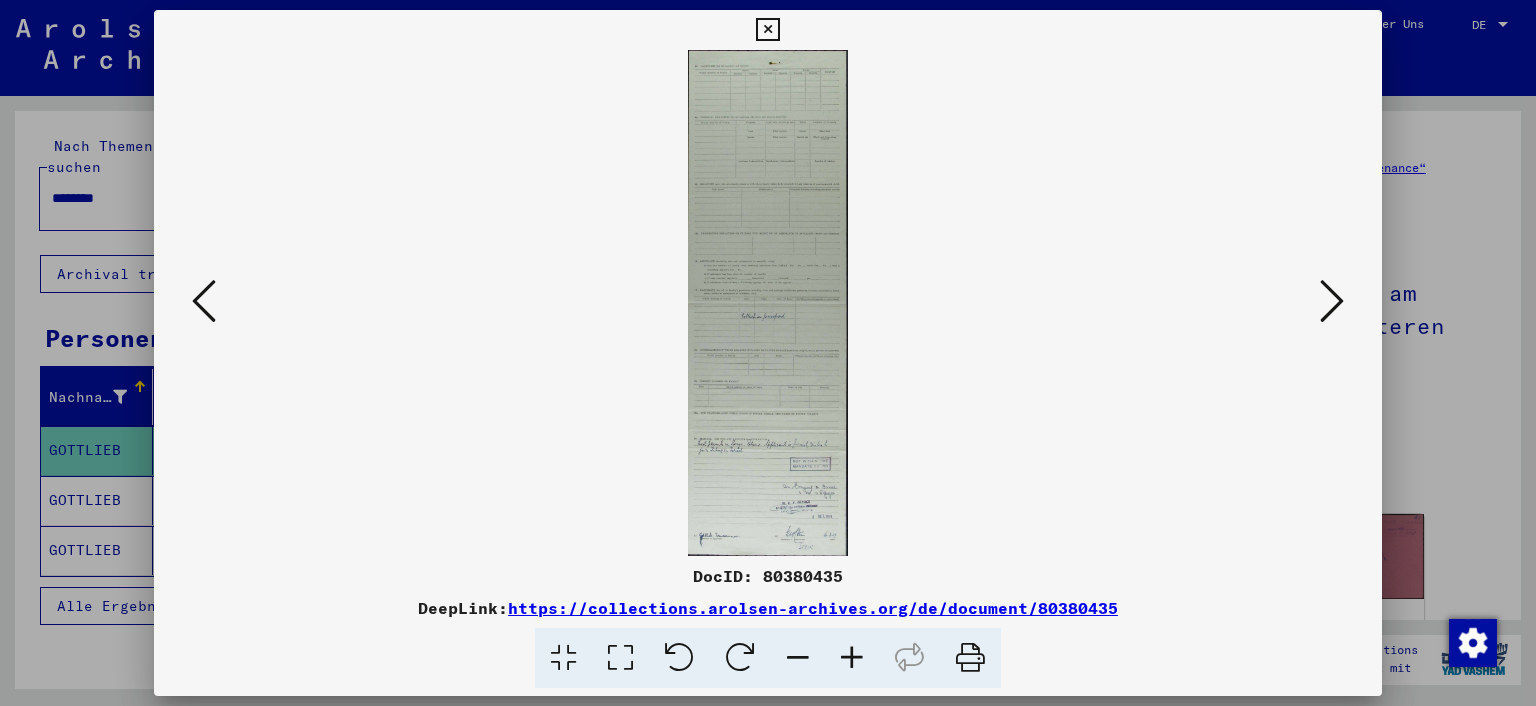 scroll, scrollTop: 0, scrollLeft: 0, axis: both 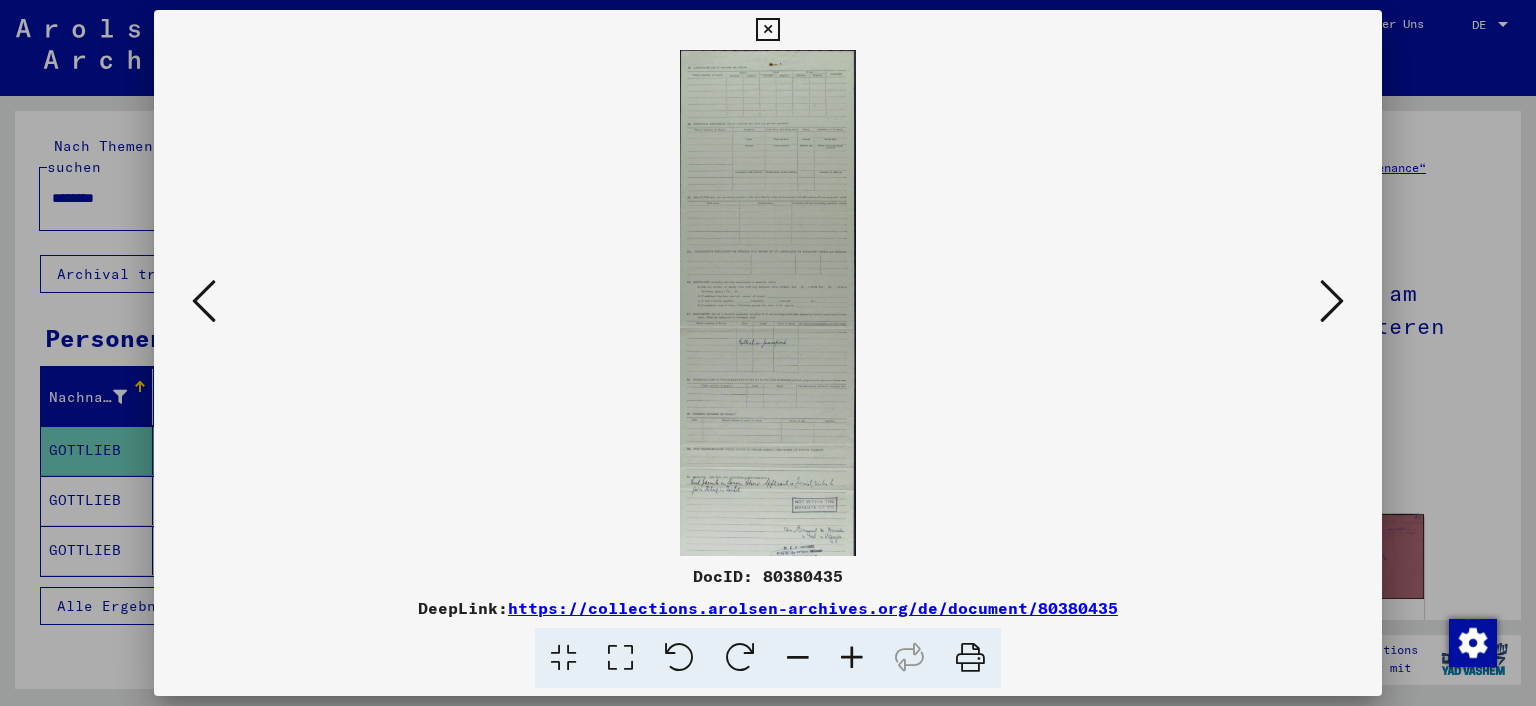 click at bounding box center [852, 658] 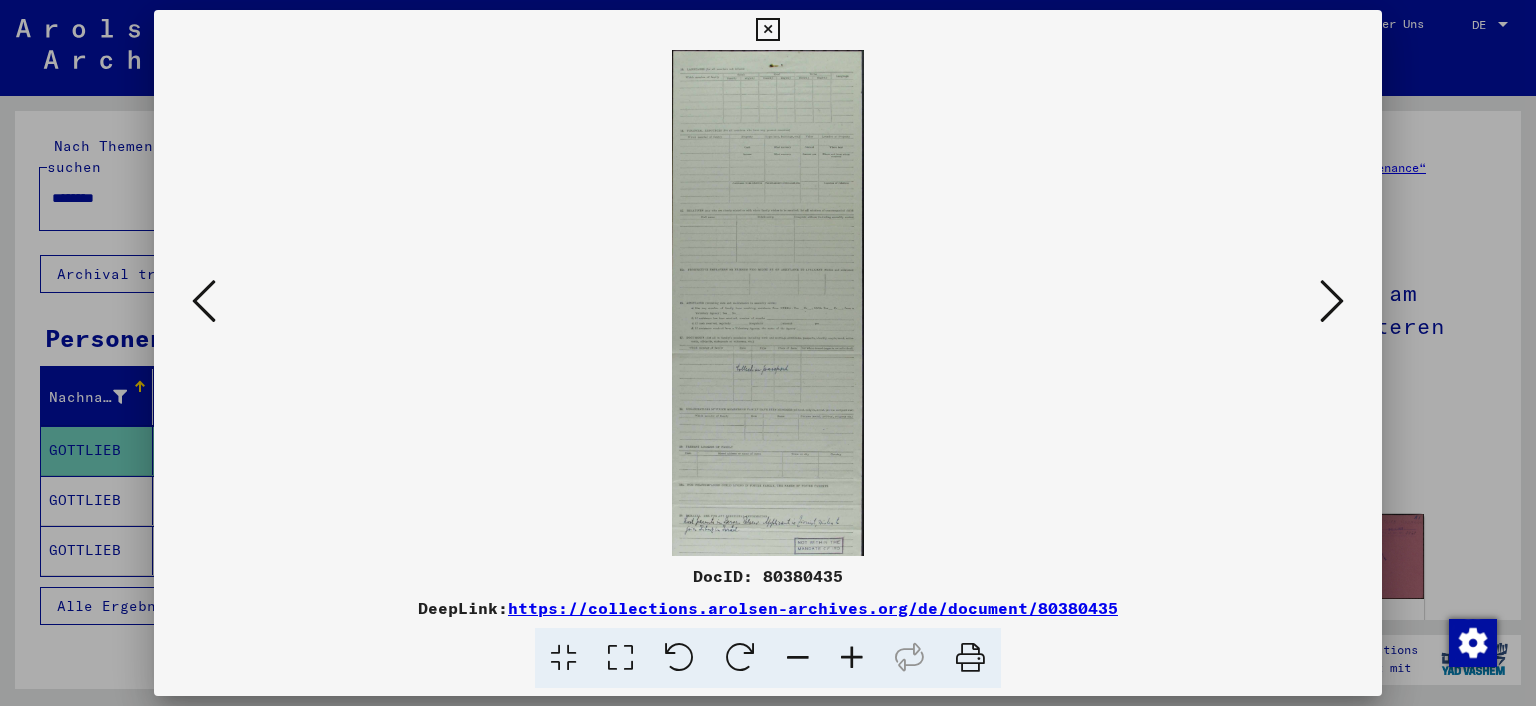 click at bounding box center [852, 658] 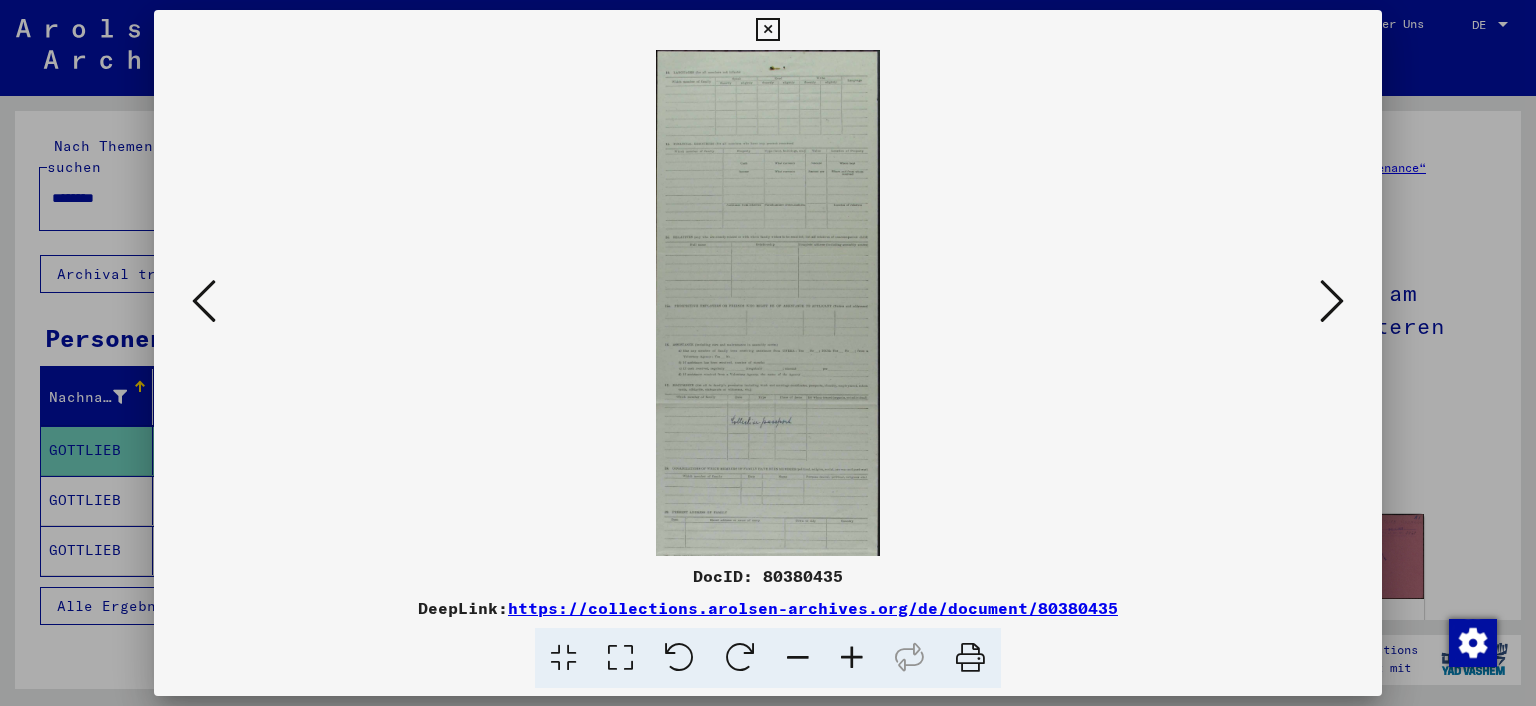click at bounding box center (852, 658) 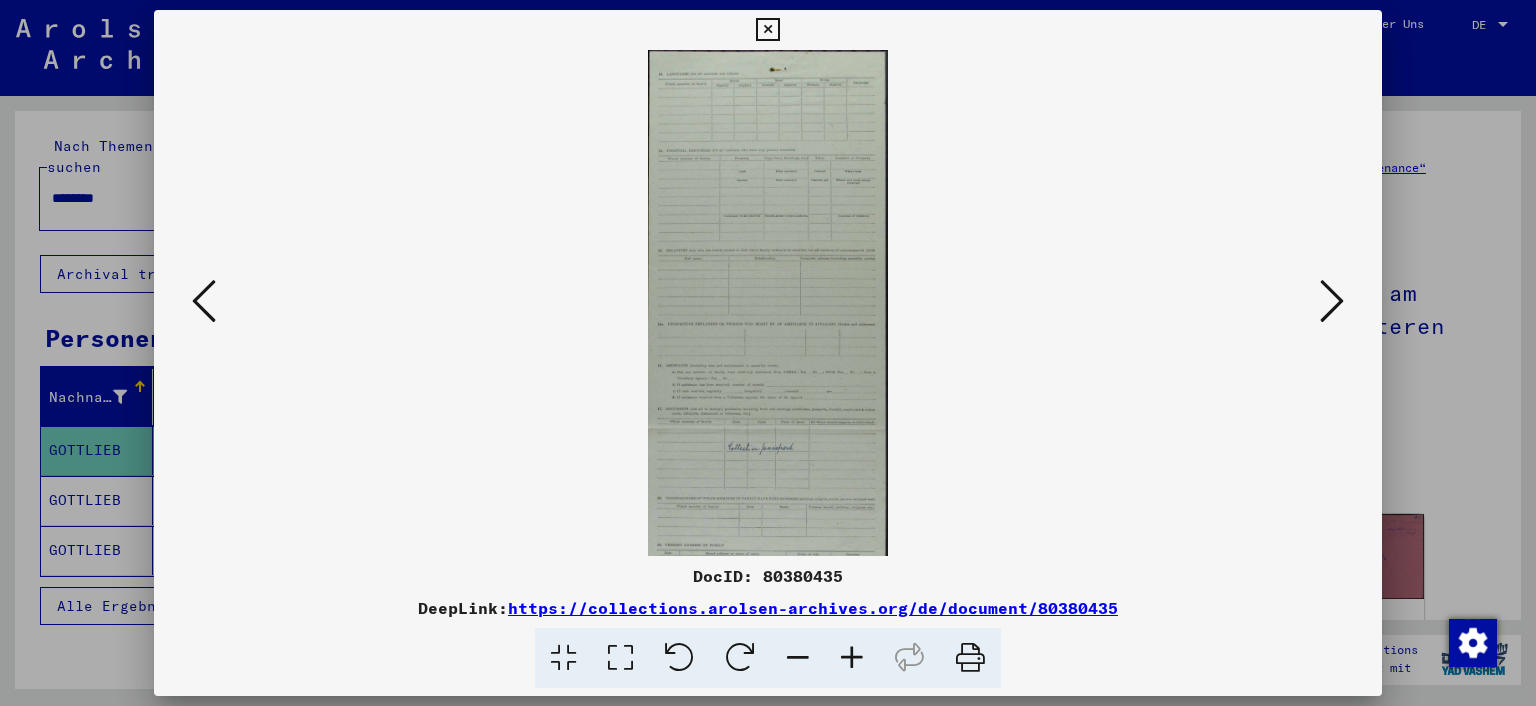 click at bounding box center [852, 658] 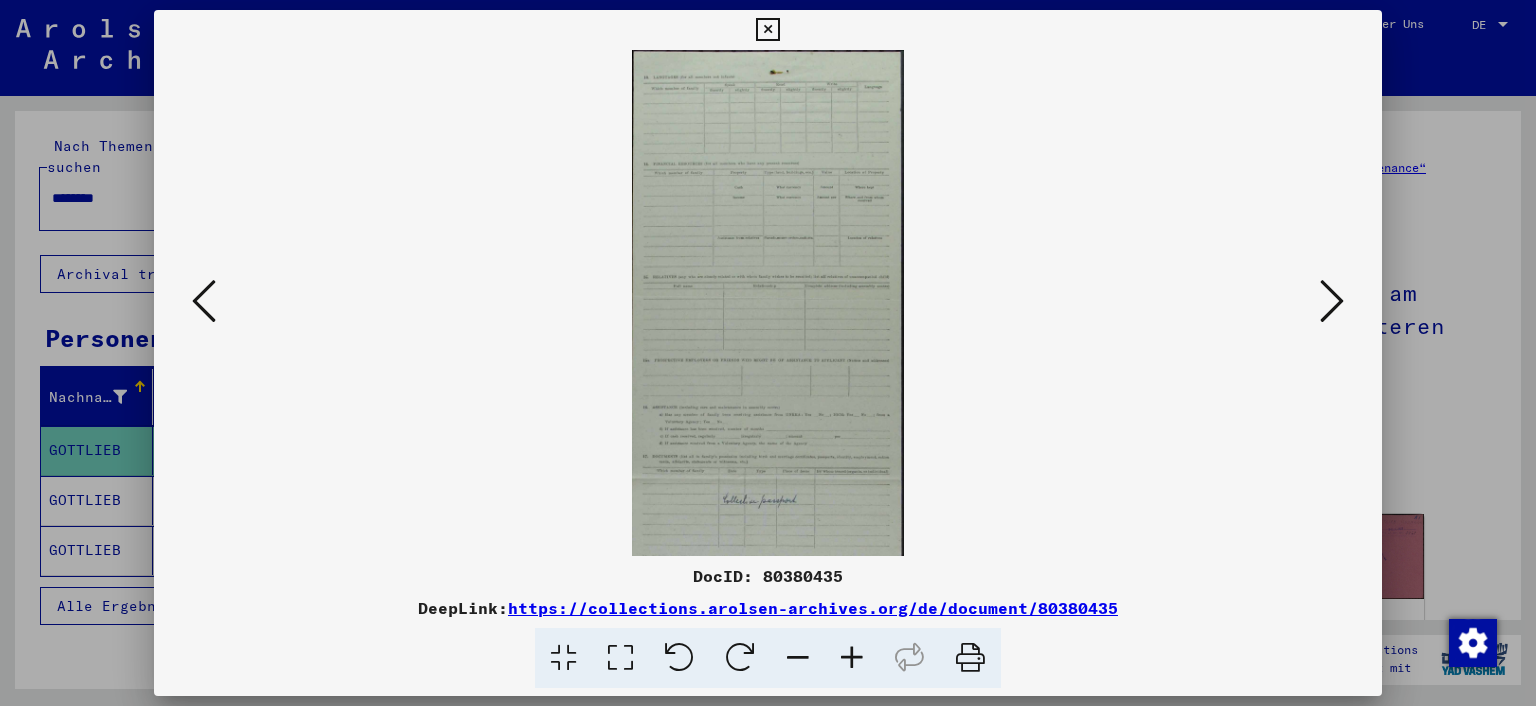 click at bounding box center [852, 658] 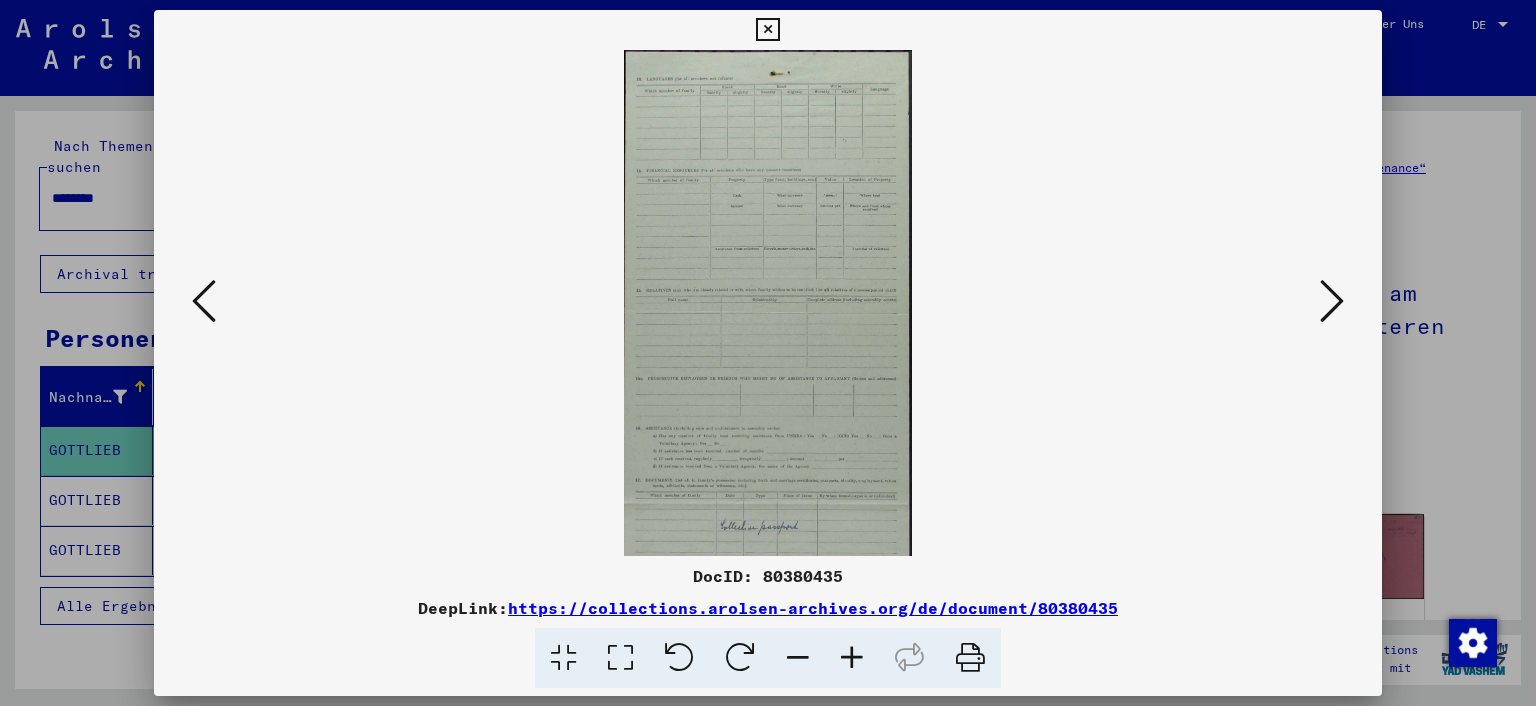 click at bounding box center (852, 658) 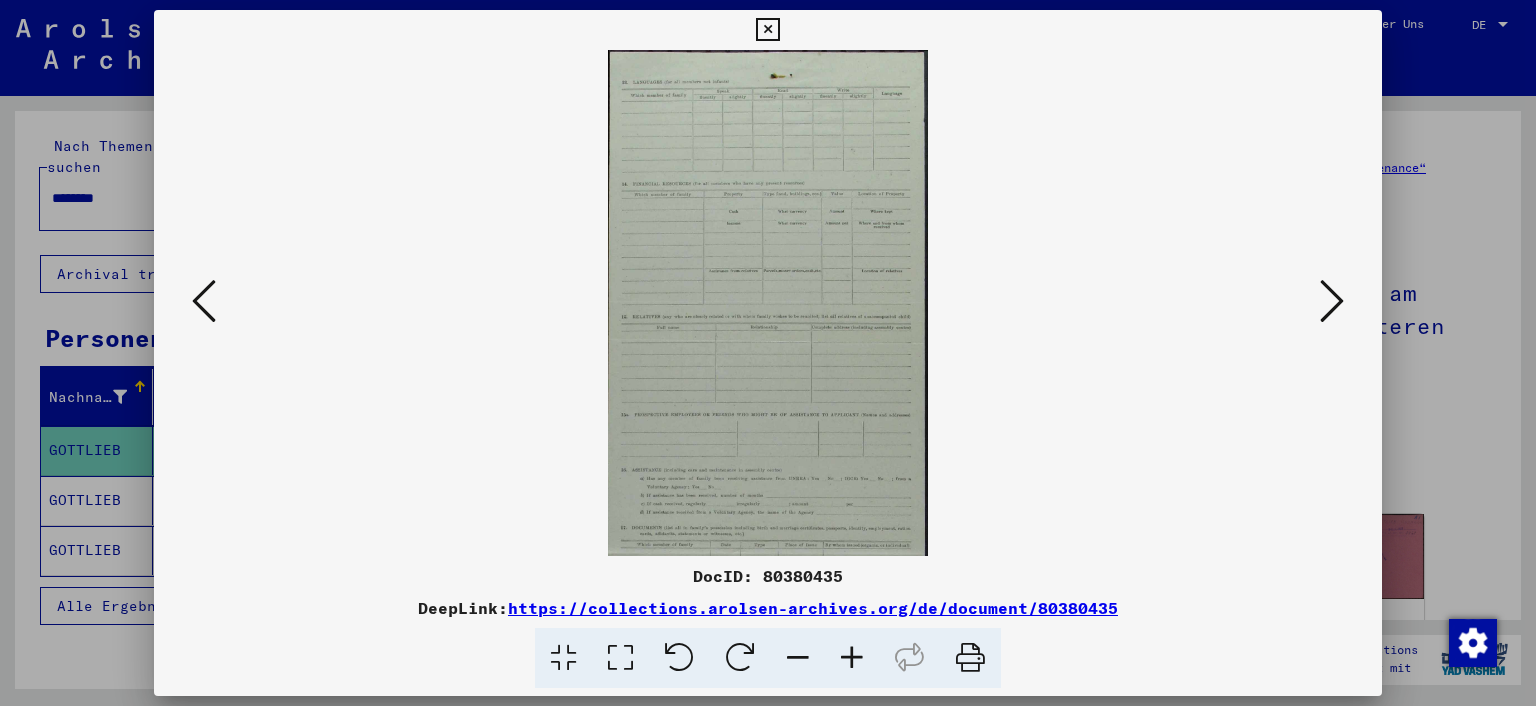 click at bounding box center [852, 658] 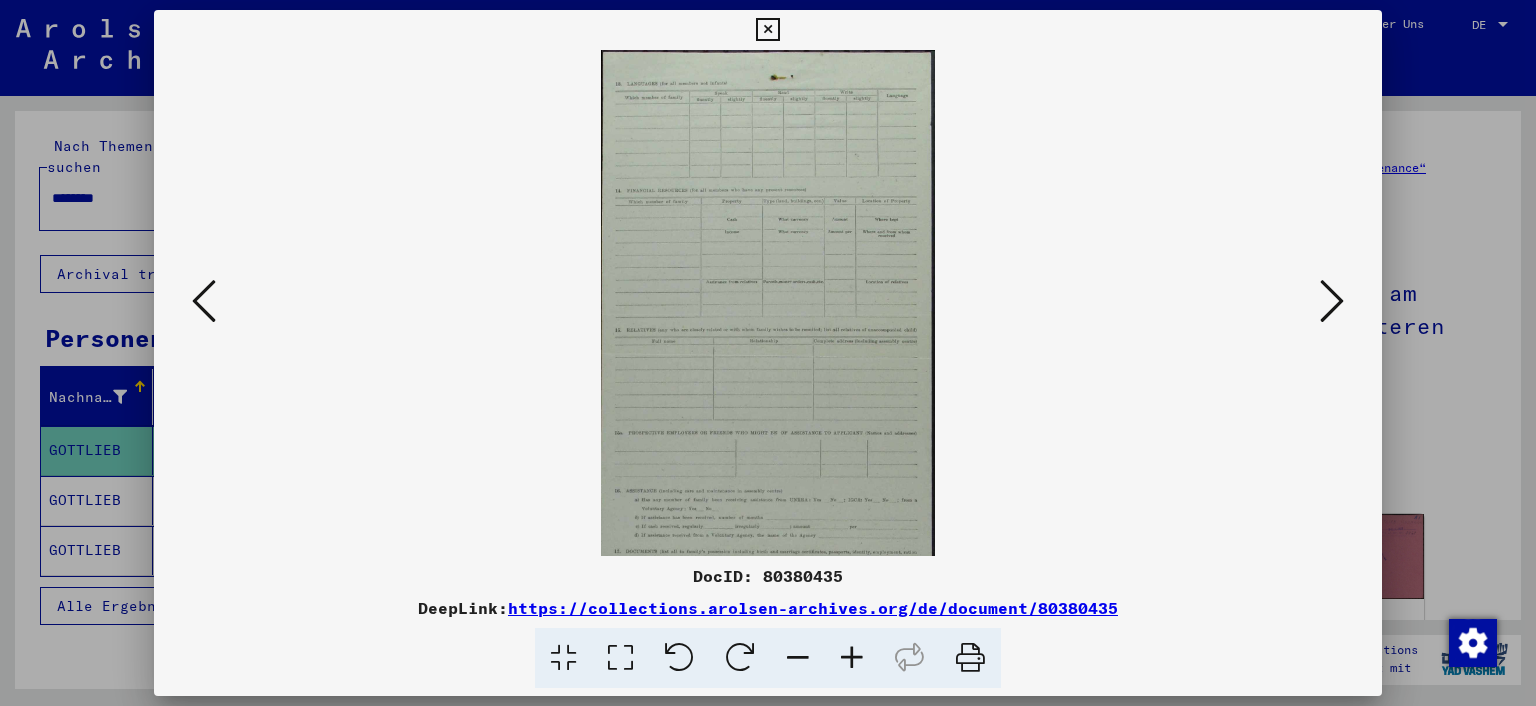 click at bounding box center (852, 658) 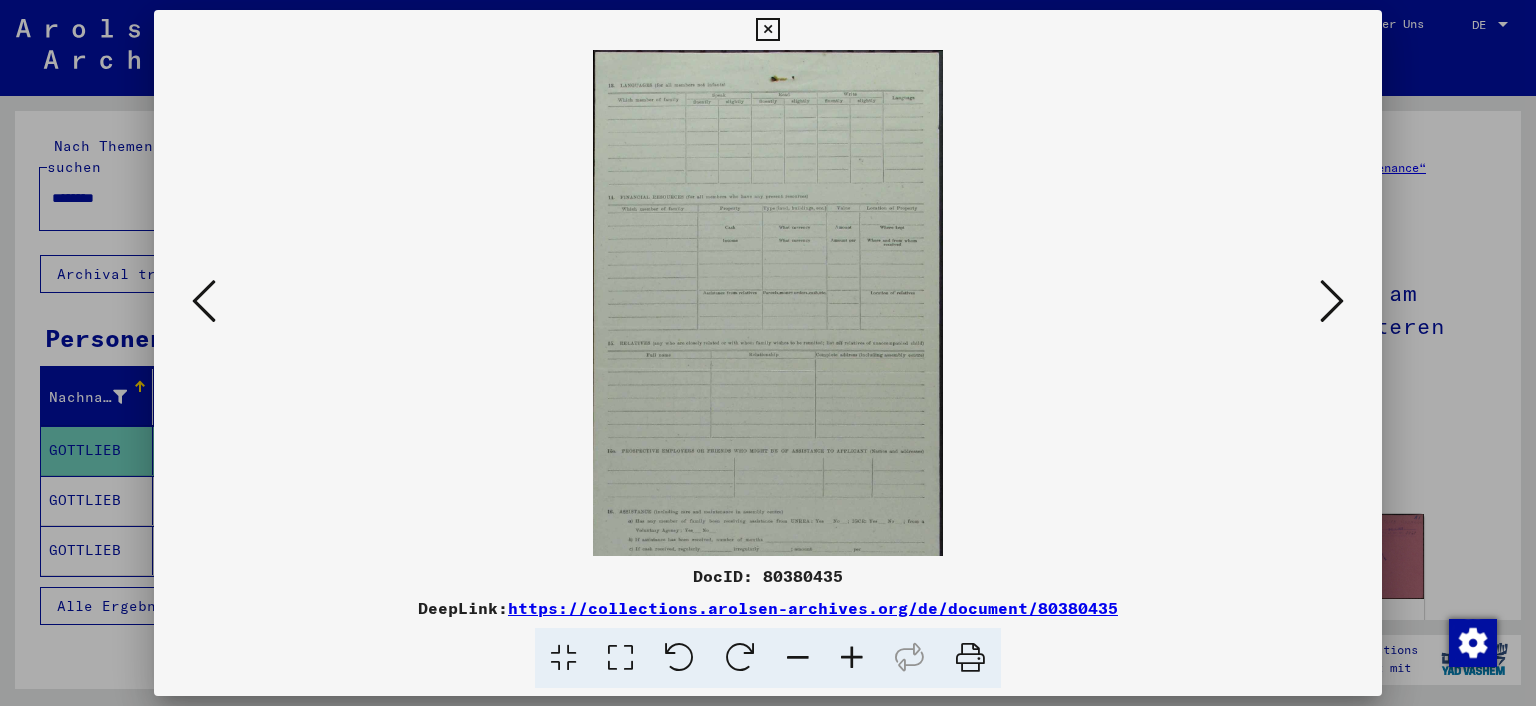 click at bounding box center [852, 658] 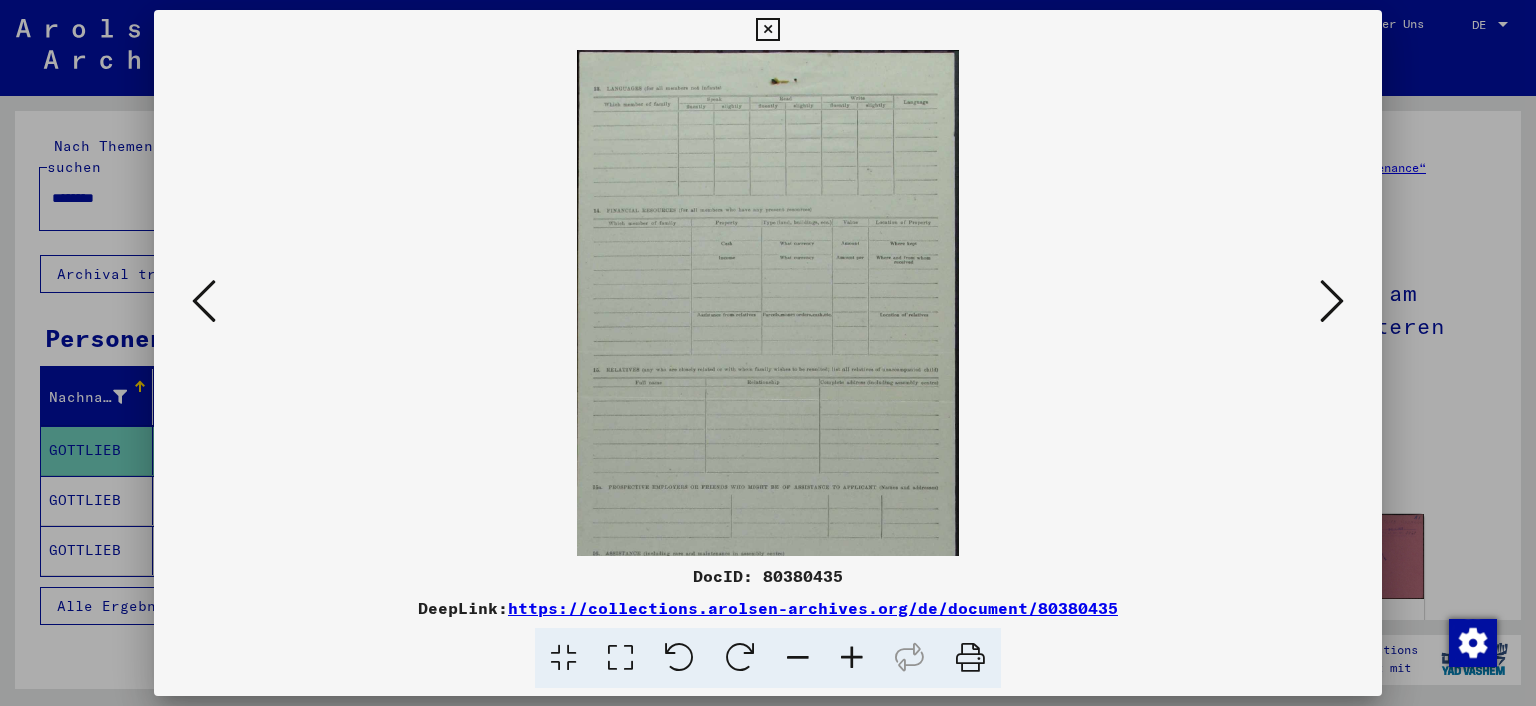 click at bounding box center (852, 658) 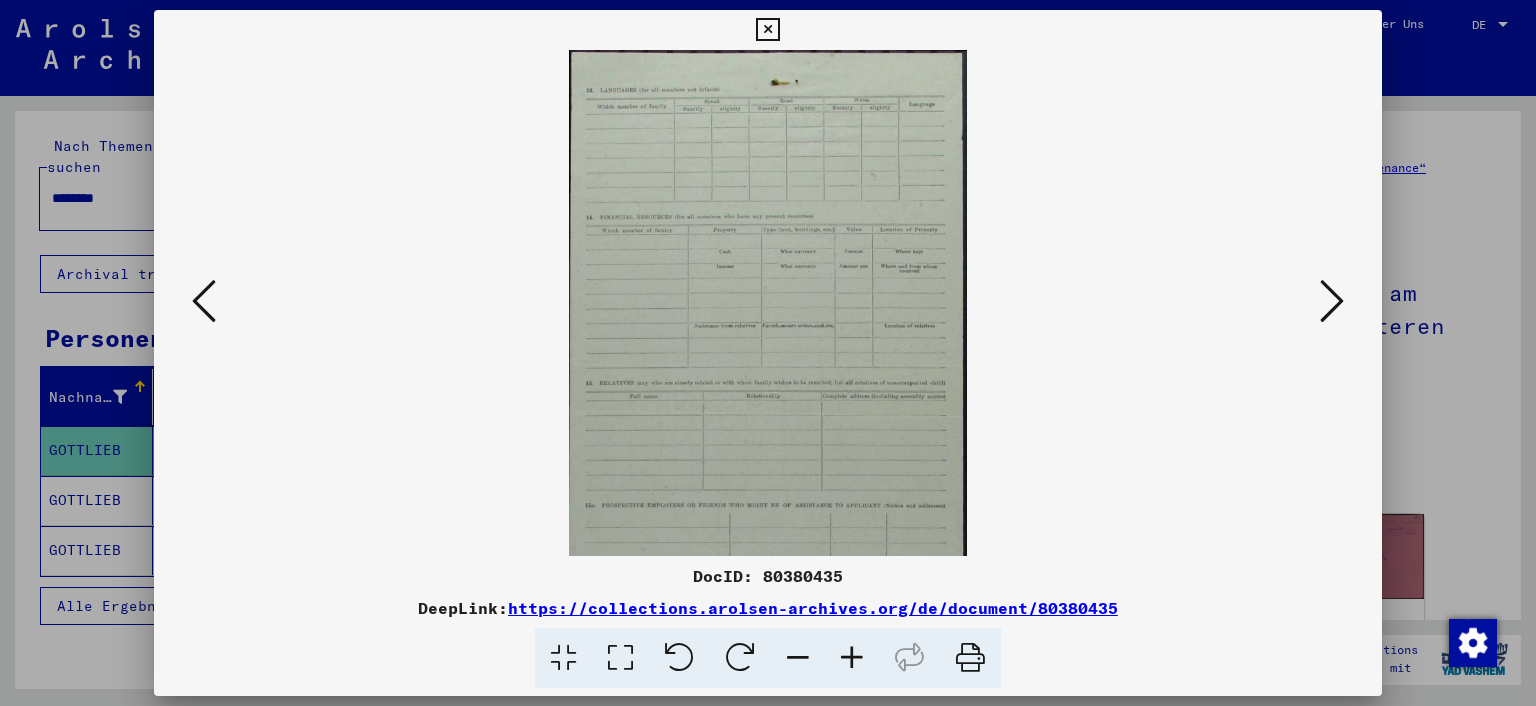 click at bounding box center [852, 658] 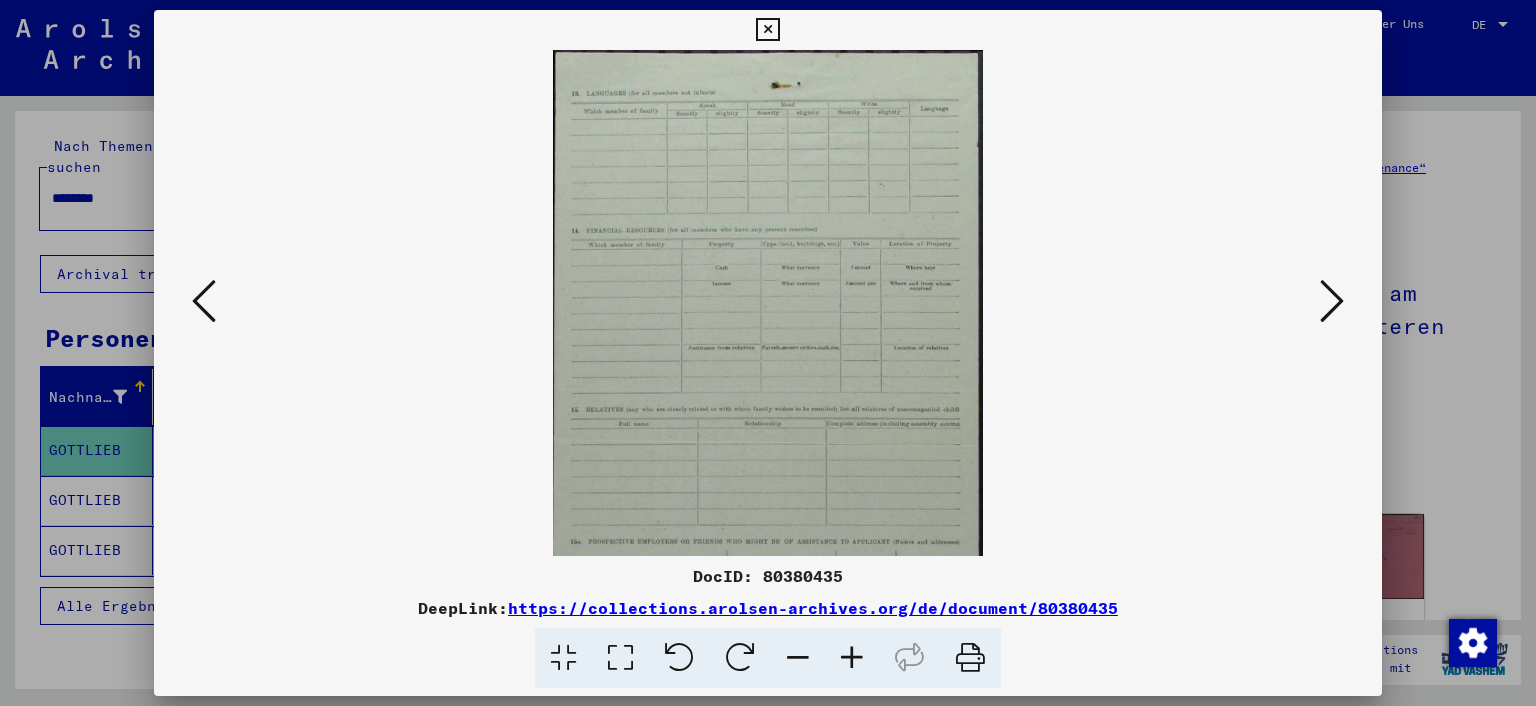 click at bounding box center [852, 658] 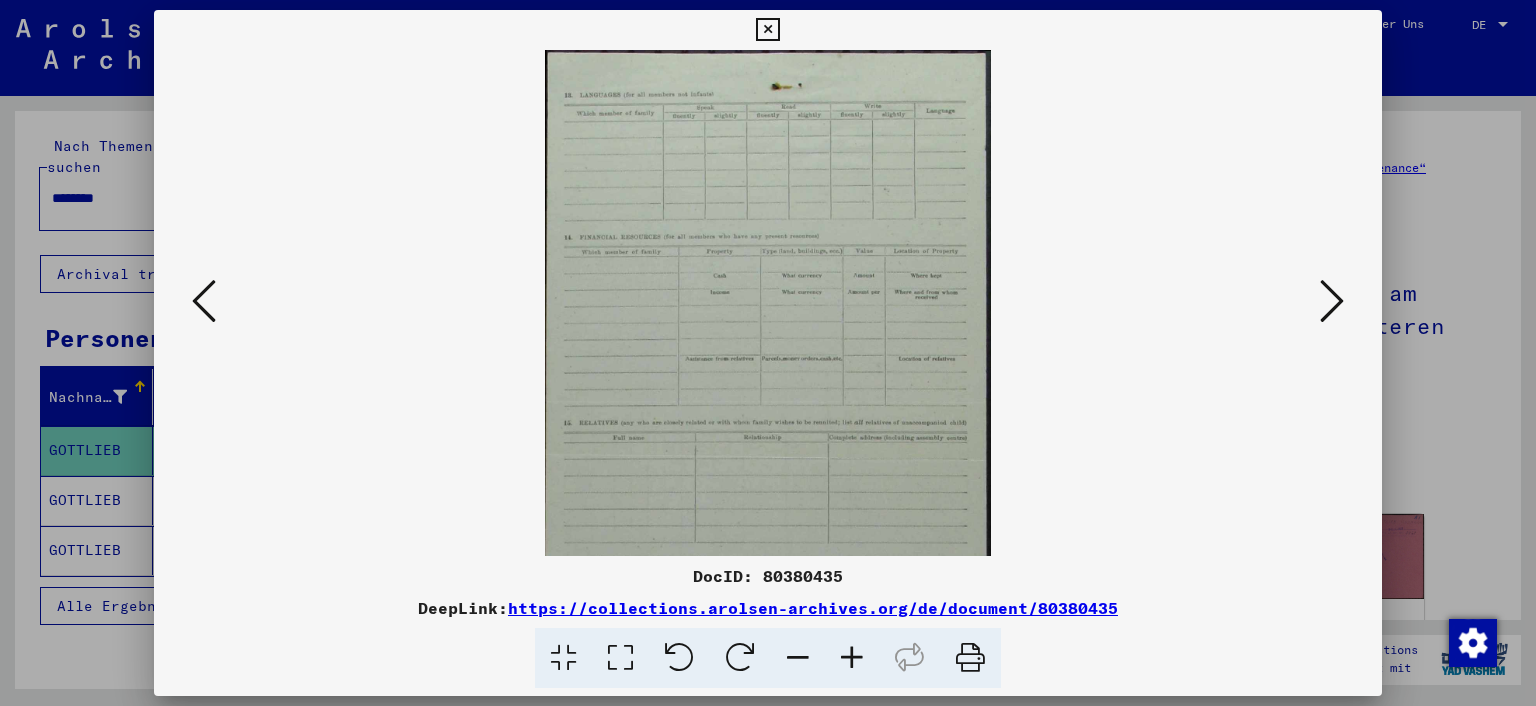 click at bounding box center (852, 658) 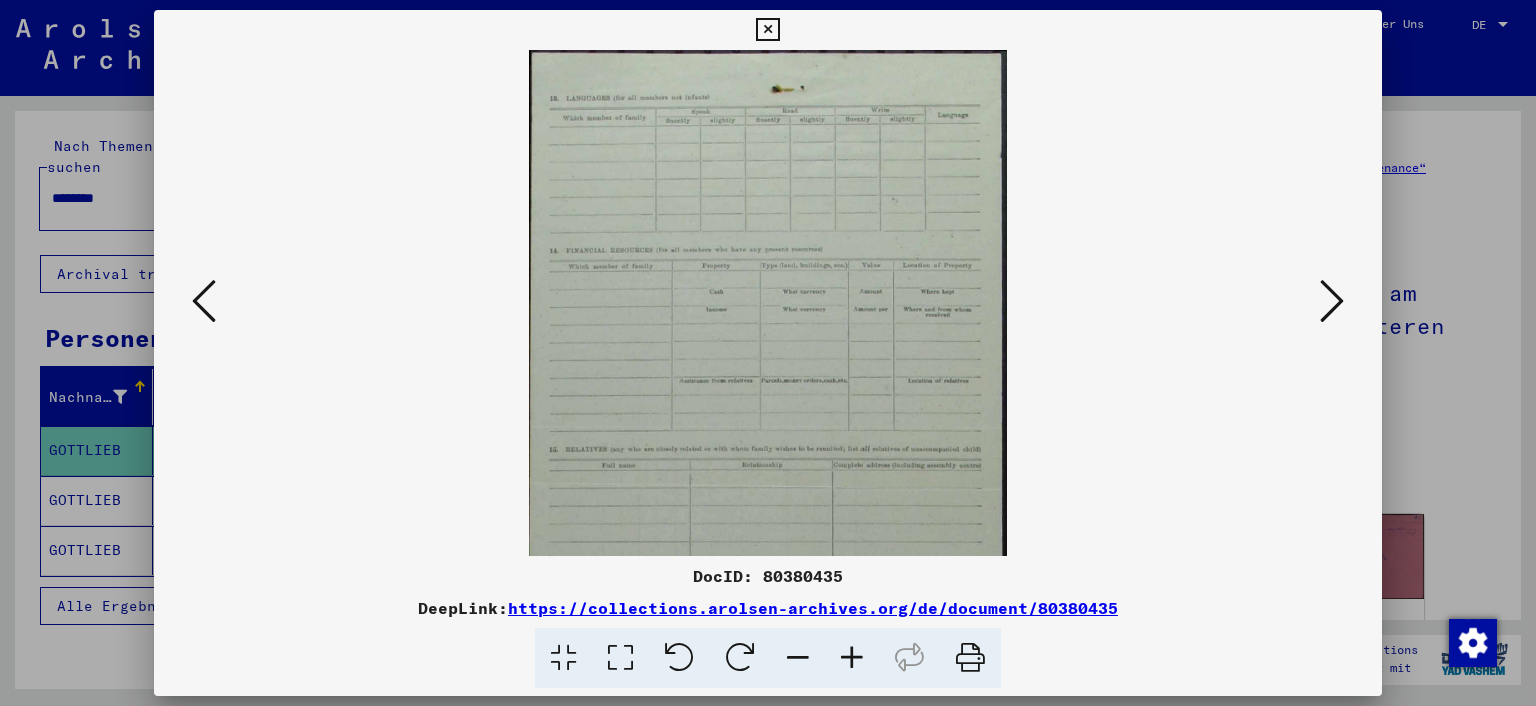 click at bounding box center (852, 658) 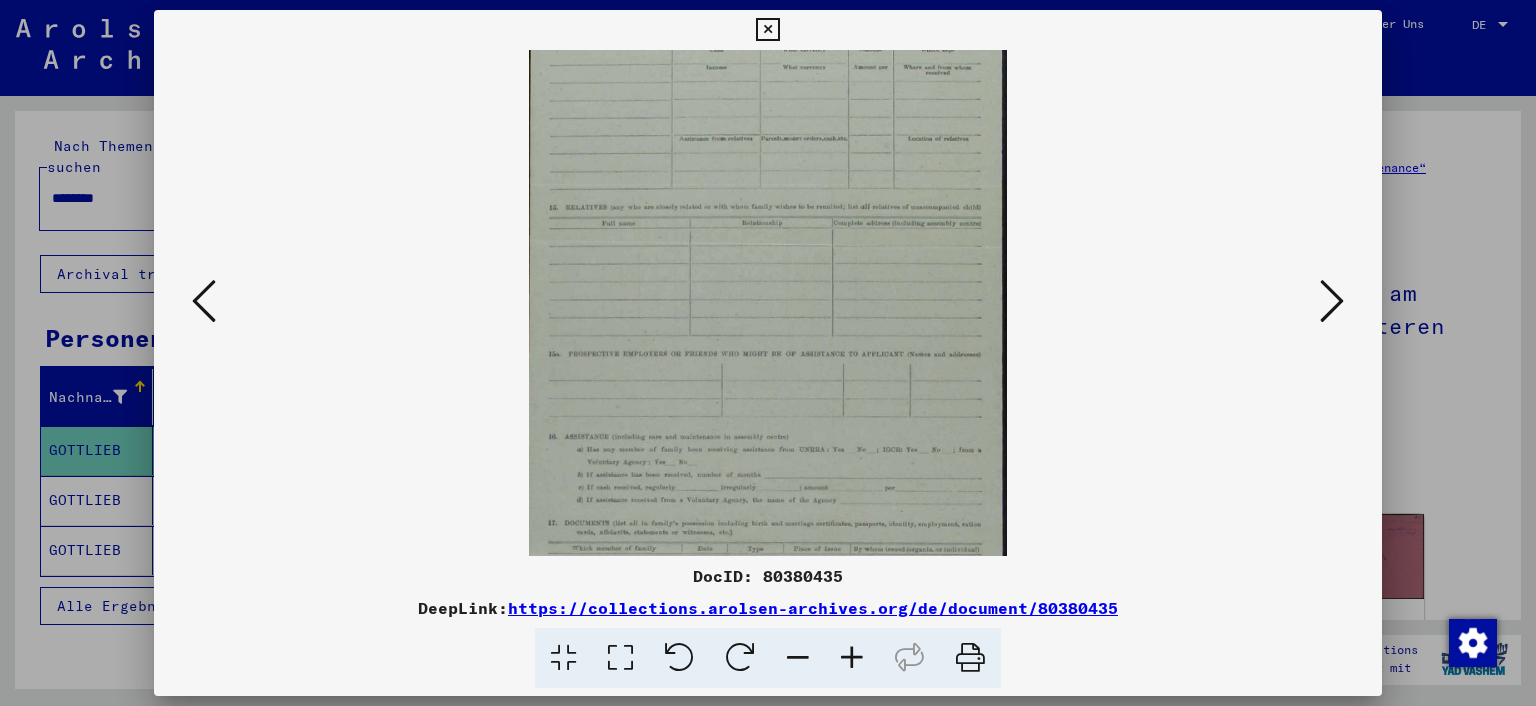 scroll, scrollTop: 502, scrollLeft: 0, axis: vertical 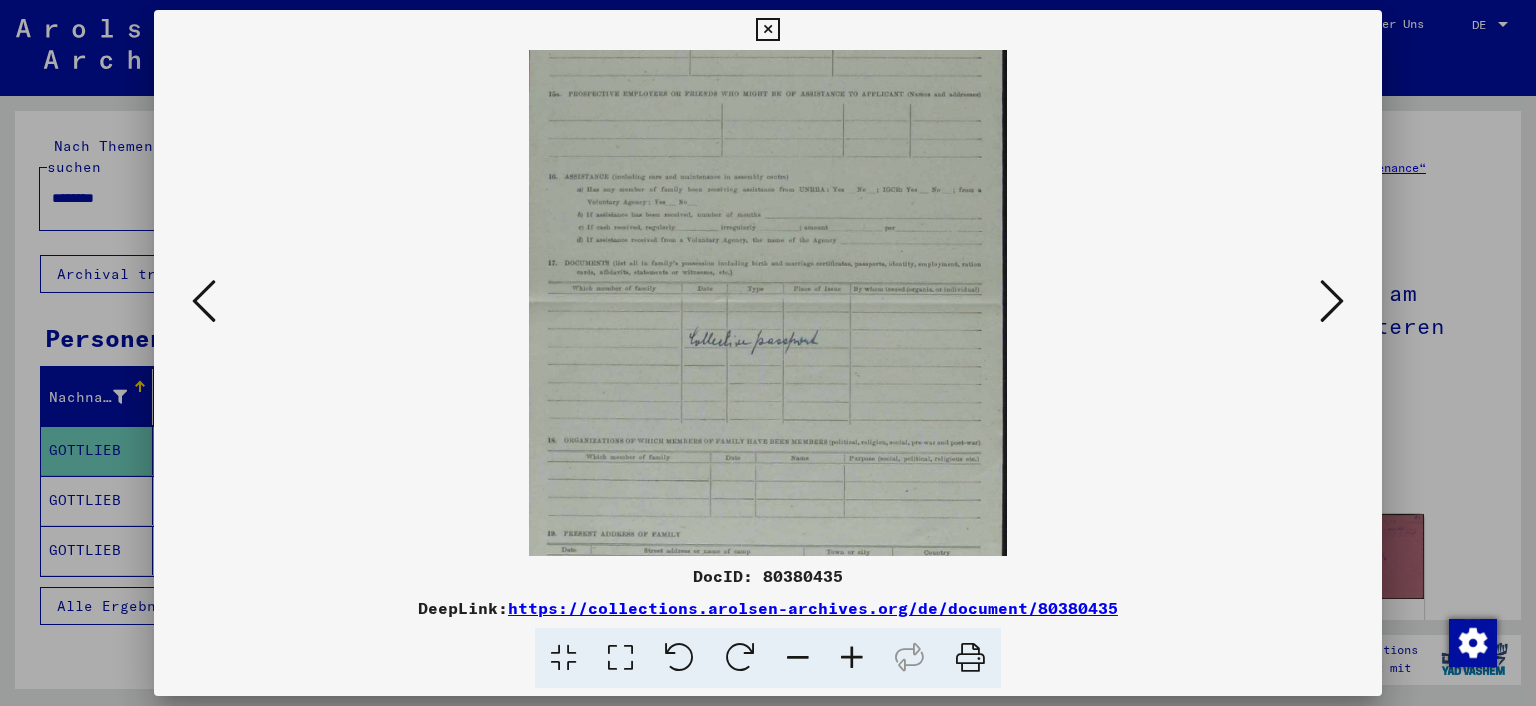 drag, startPoint x: 906, startPoint y: 482, endPoint x: 914, endPoint y: -17, distance: 499.06412 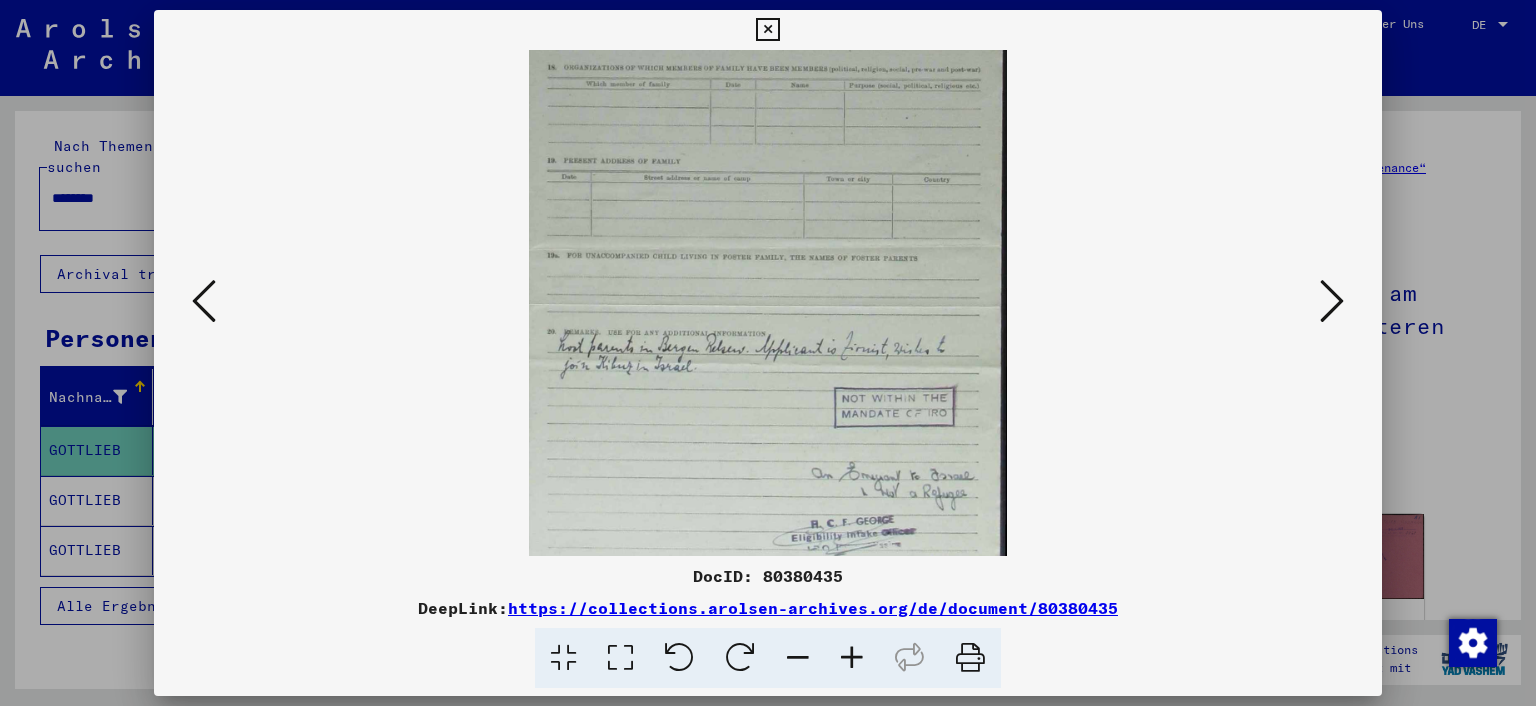 drag, startPoint x: 810, startPoint y: 463, endPoint x: 830, endPoint y: 98, distance: 365.54755 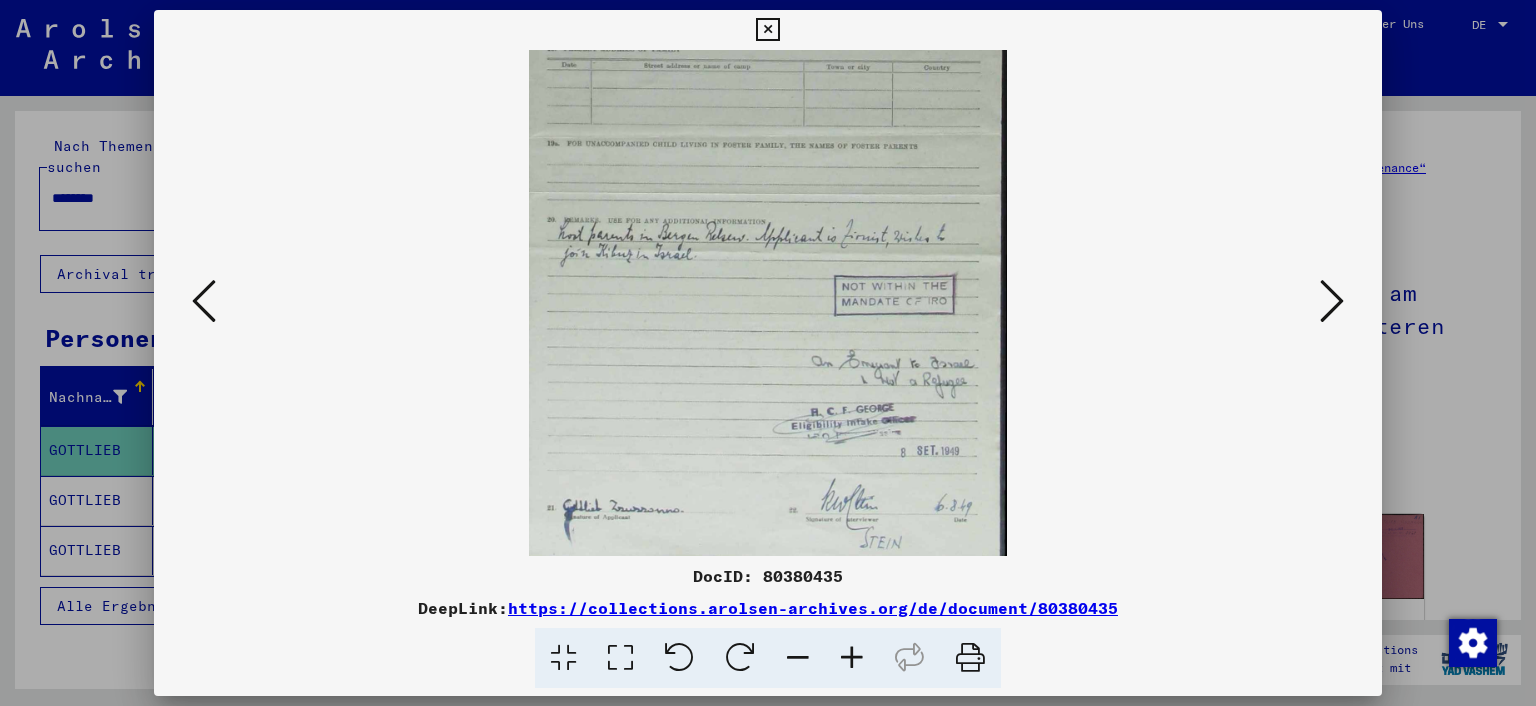 scroll, scrollTop: 995, scrollLeft: 0, axis: vertical 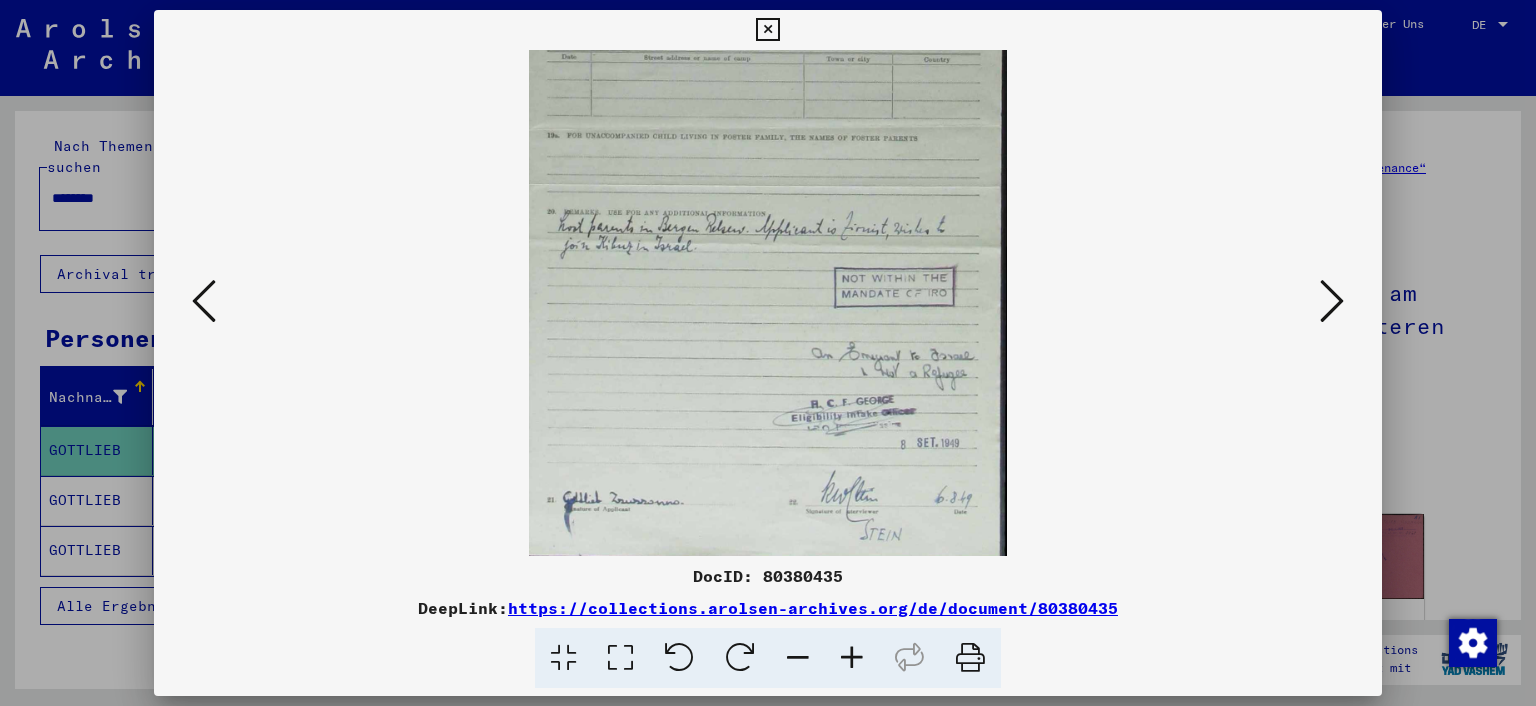drag, startPoint x: 788, startPoint y: 458, endPoint x: 766, endPoint y: 342, distance: 118.06778 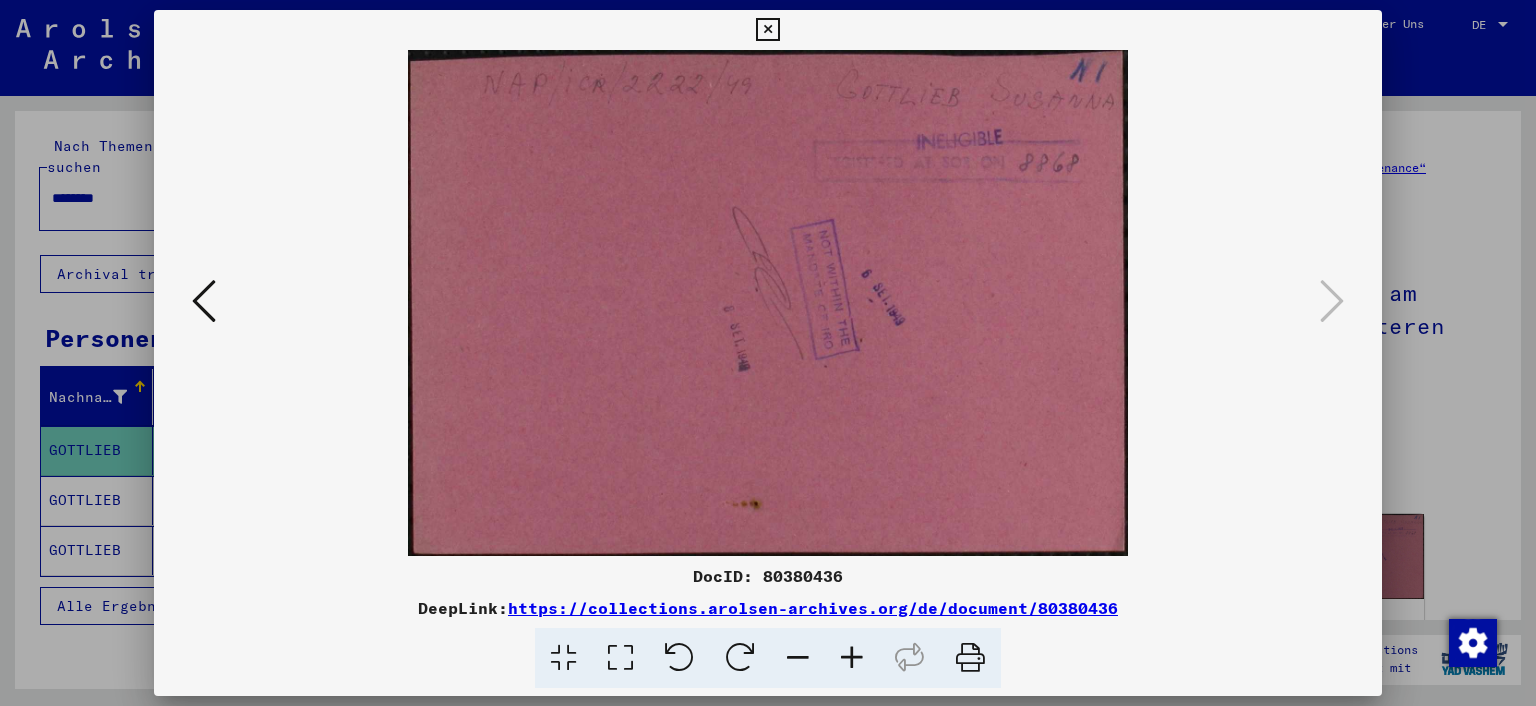 scroll, scrollTop: 0, scrollLeft: 0, axis: both 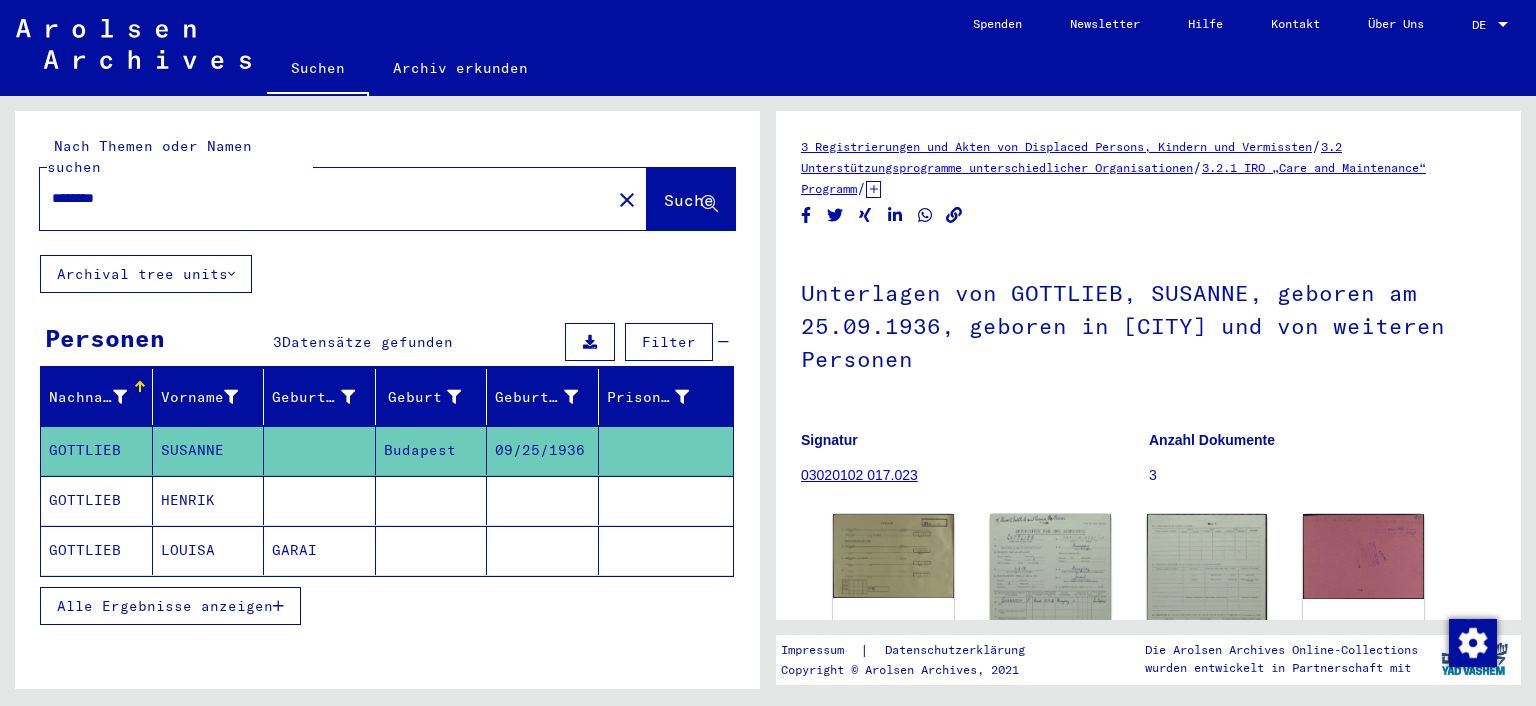 drag, startPoint x: 919, startPoint y: 474, endPoint x: 802, endPoint y: 472, distance: 117.01709 